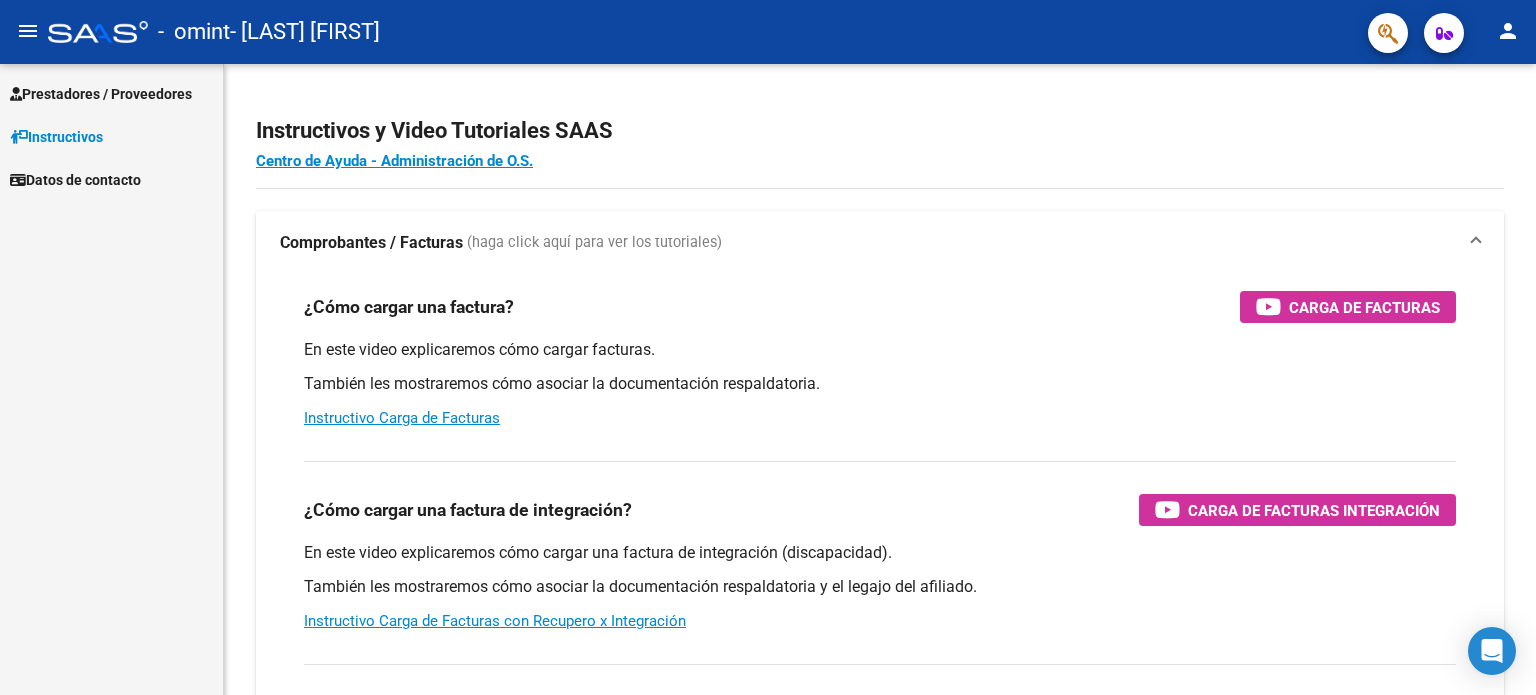 scroll, scrollTop: 0, scrollLeft: 0, axis: both 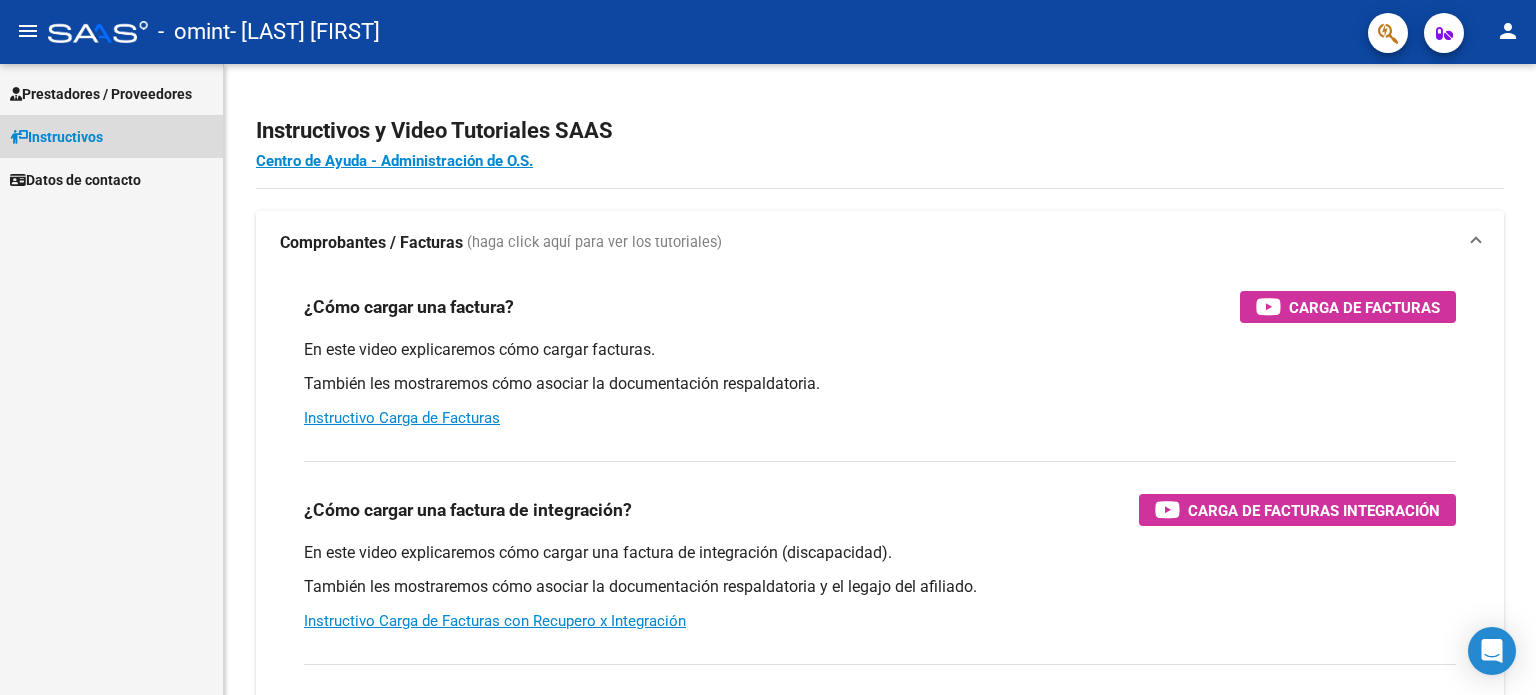 click on "Instructivos" at bounding box center [56, 137] 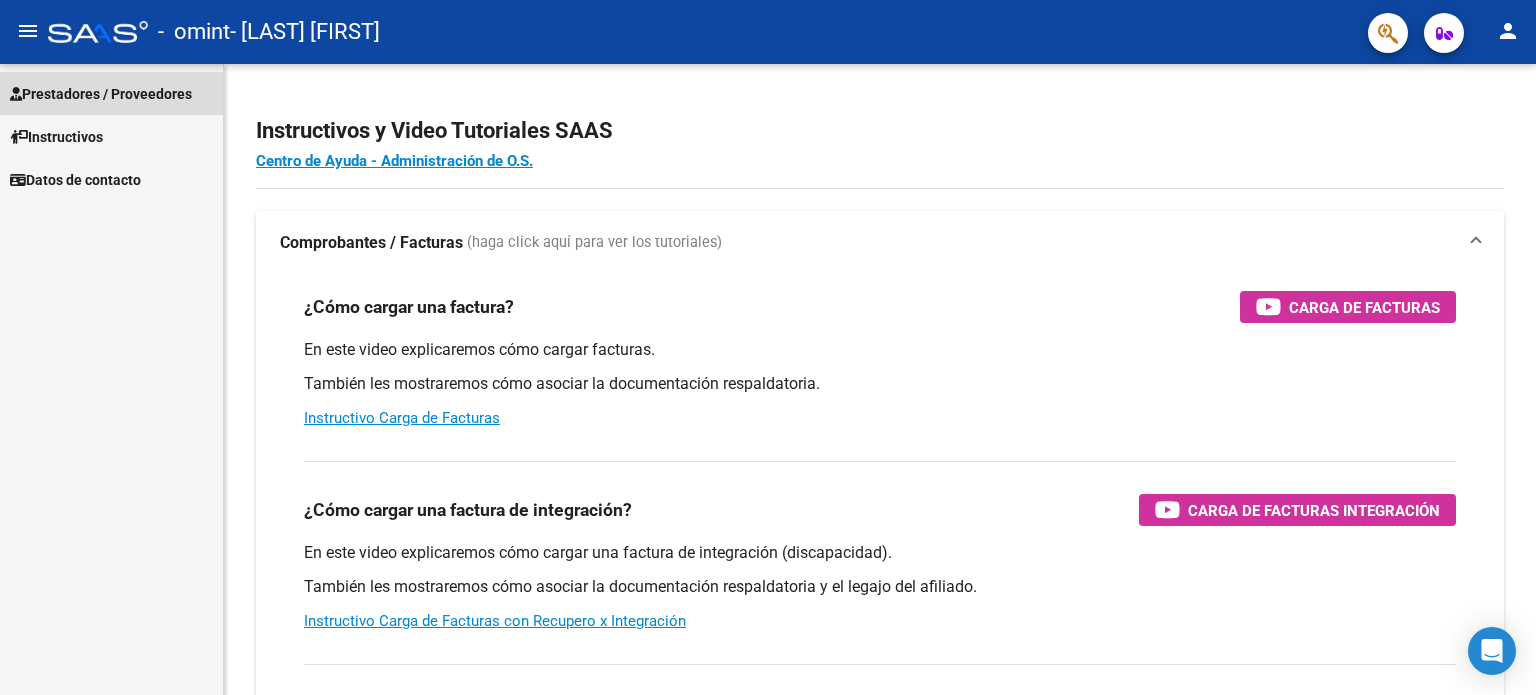 click on "Prestadores / Proveedores" at bounding box center (101, 94) 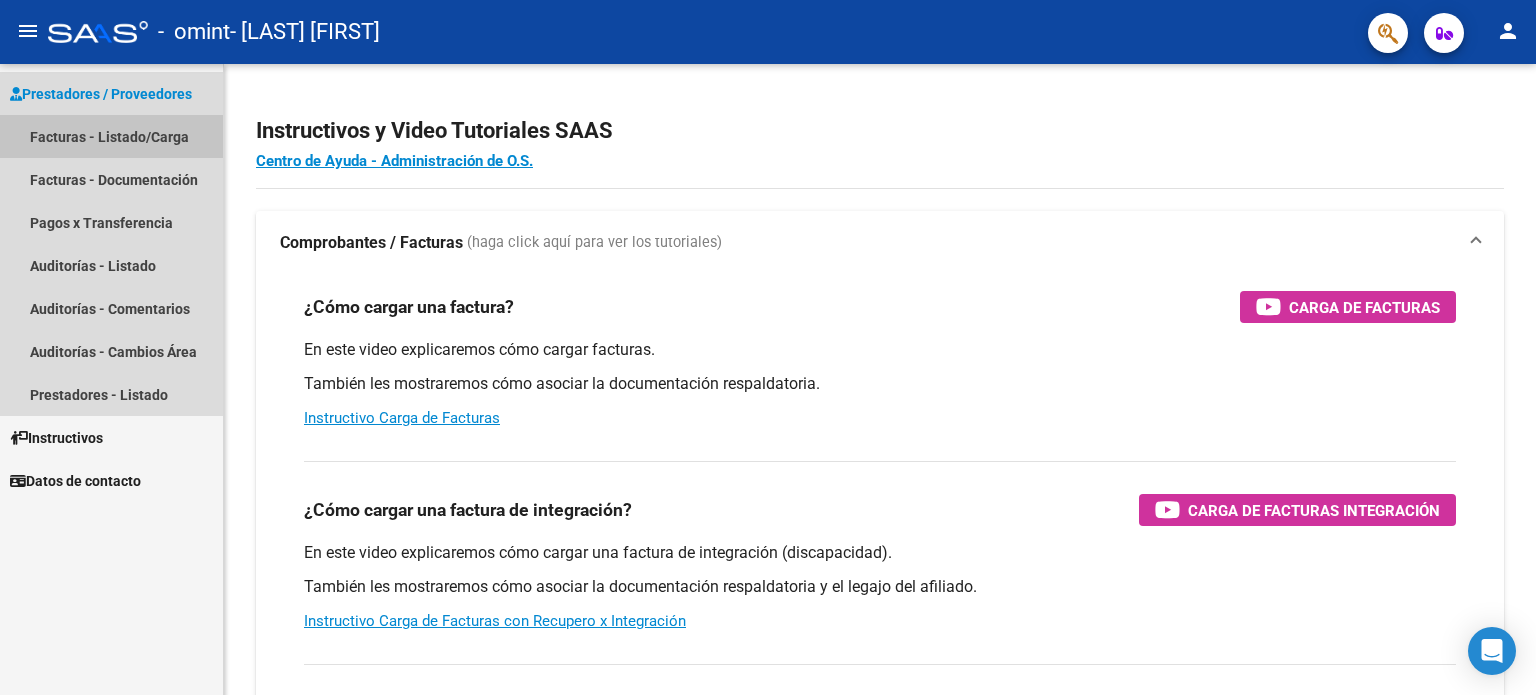 click on "Facturas - Listado/Carga" at bounding box center (111, 136) 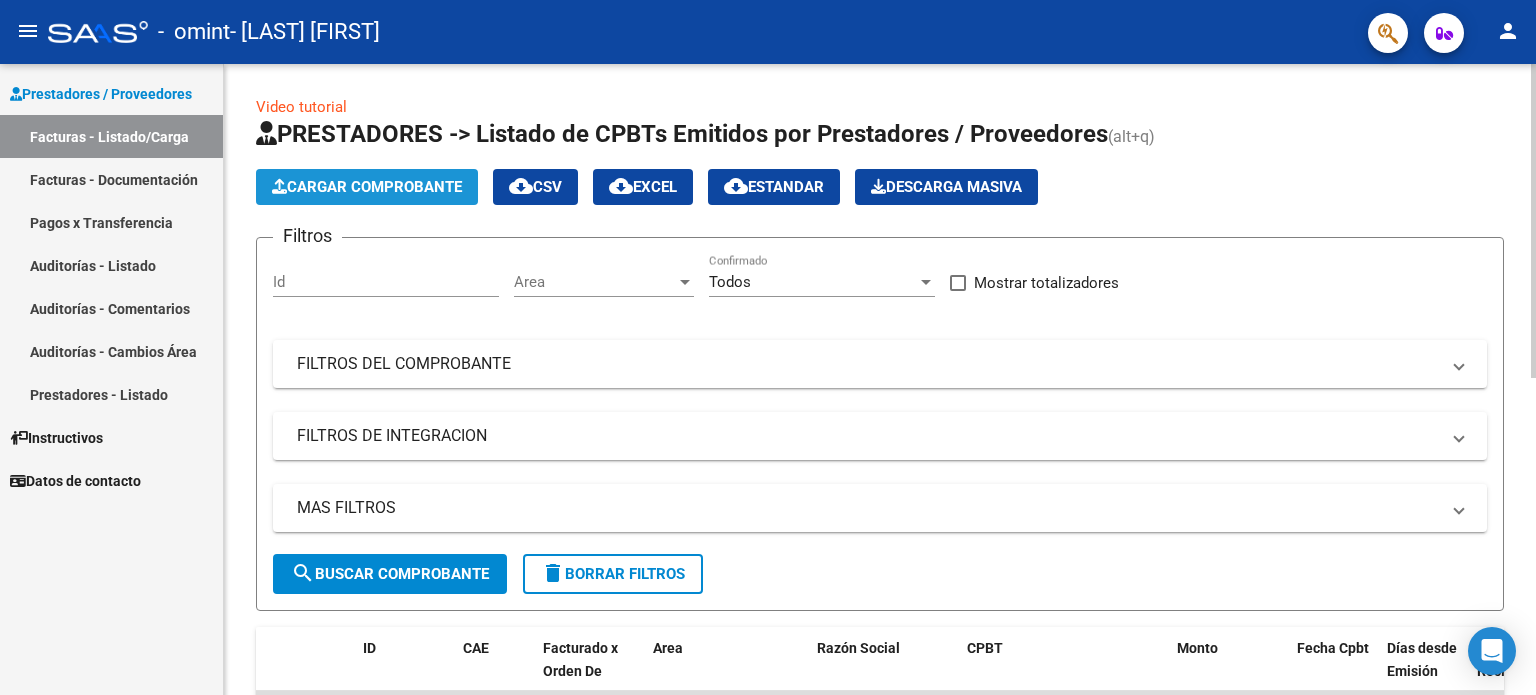 click on "Cargar Comprobante" 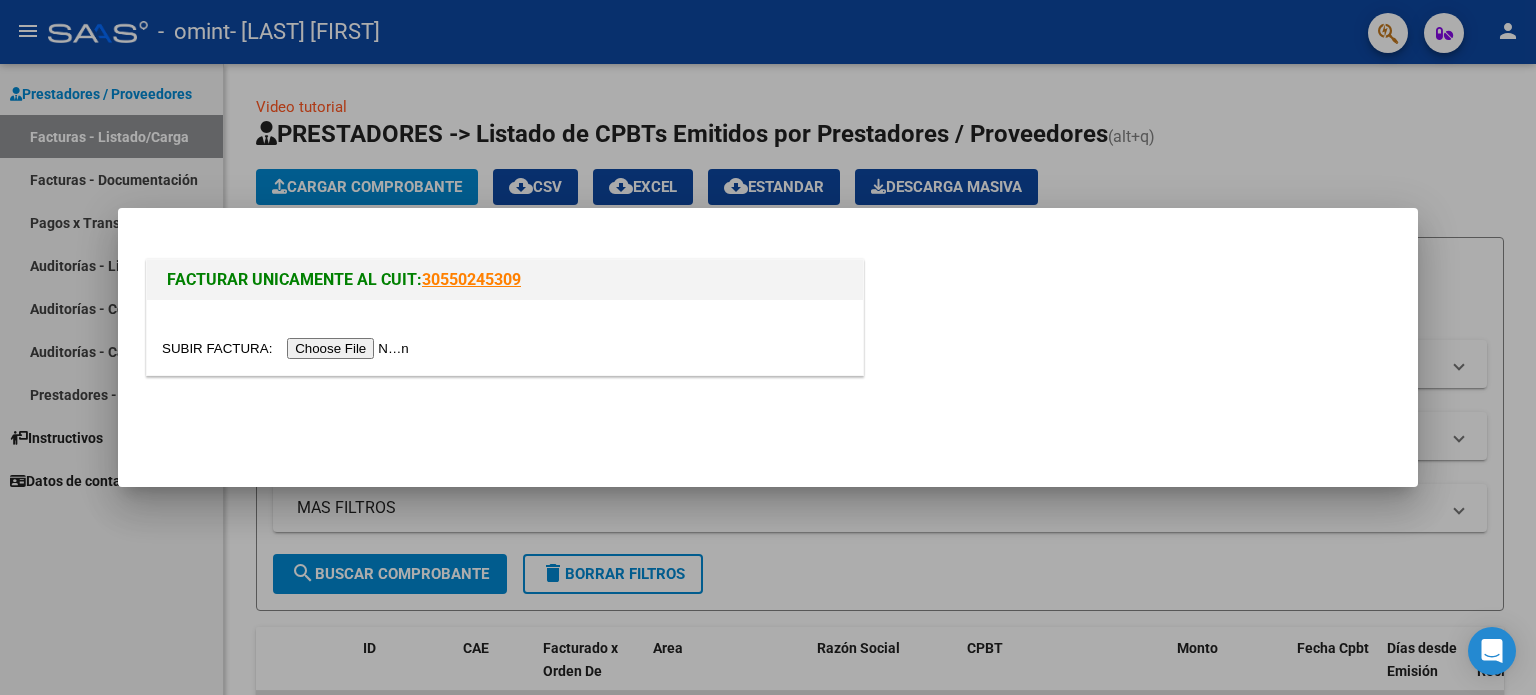 click at bounding box center [288, 348] 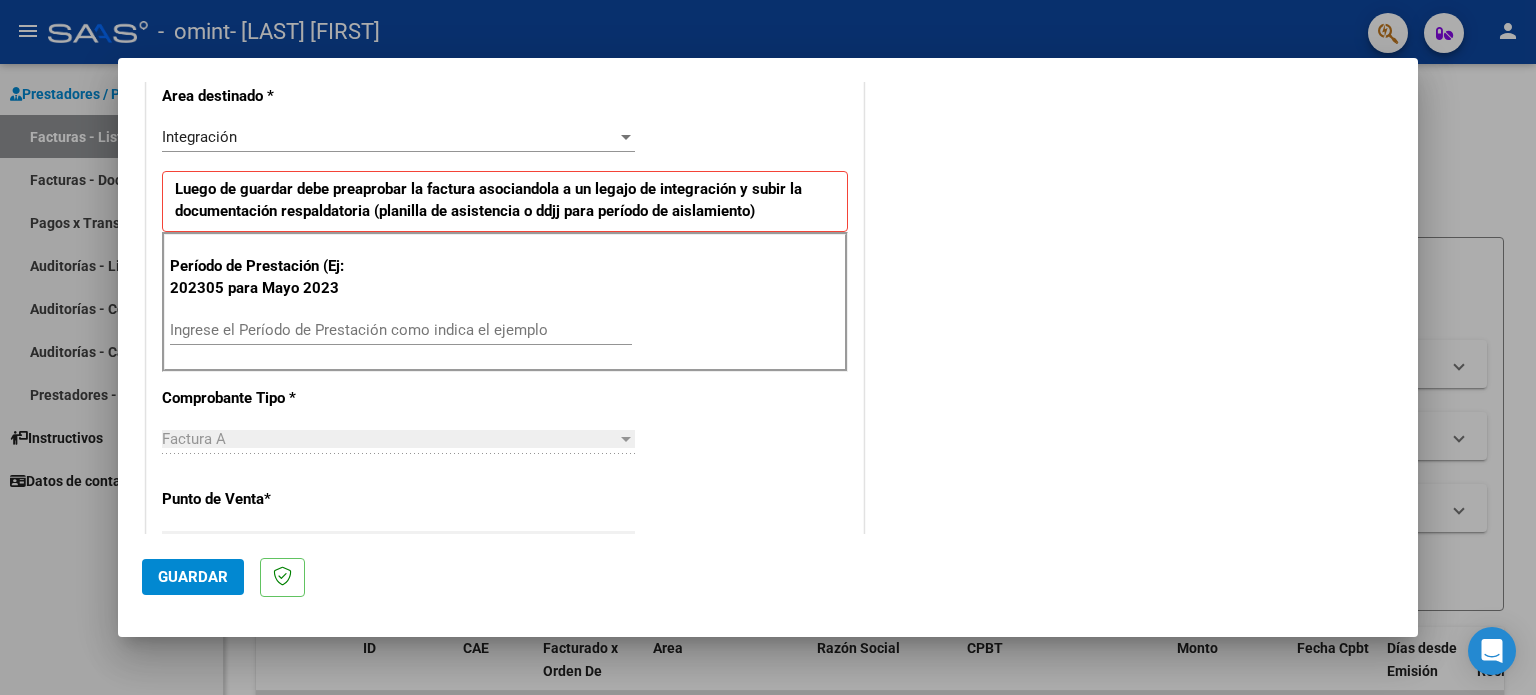 scroll, scrollTop: 434, scrollLeft: 0, axis: vertical 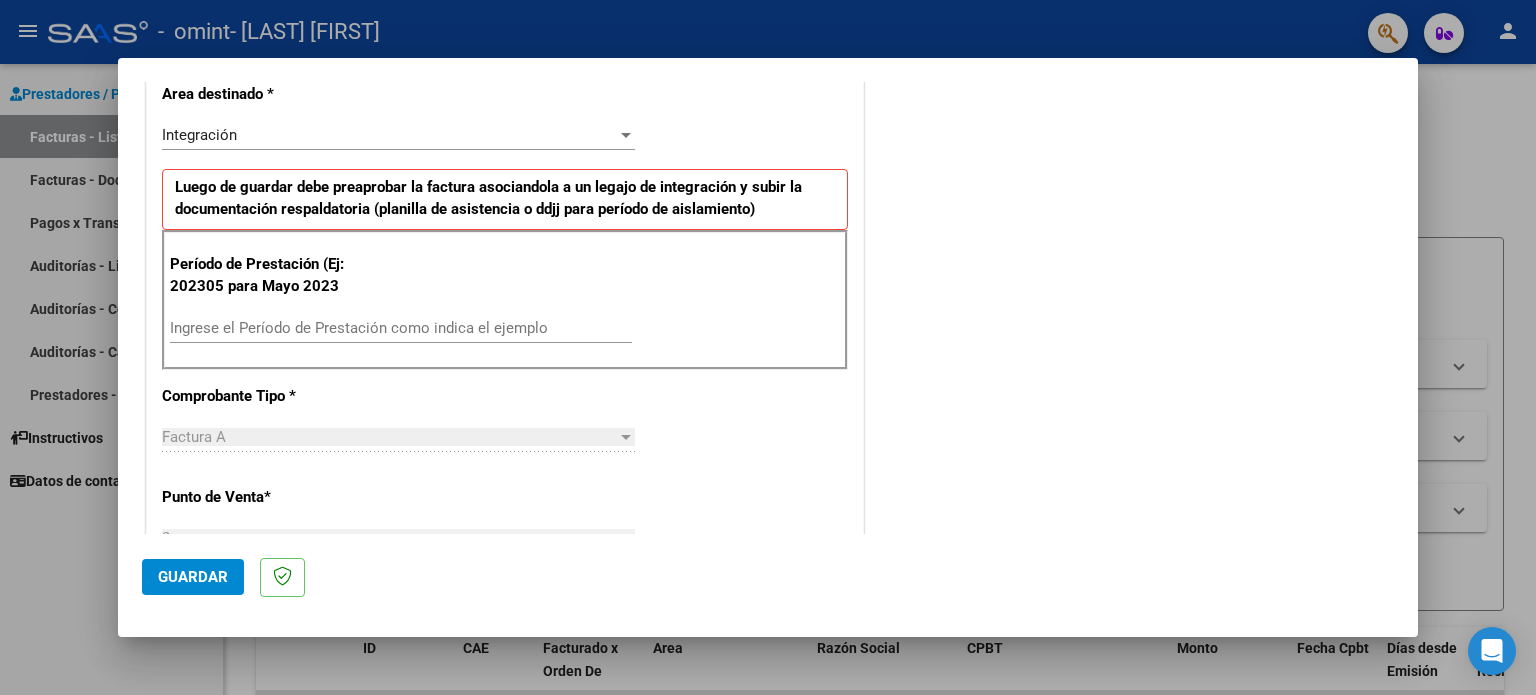click on "Ingrese el Período de Prestación como indica el ejemplo" at bounding box center [401, 328] 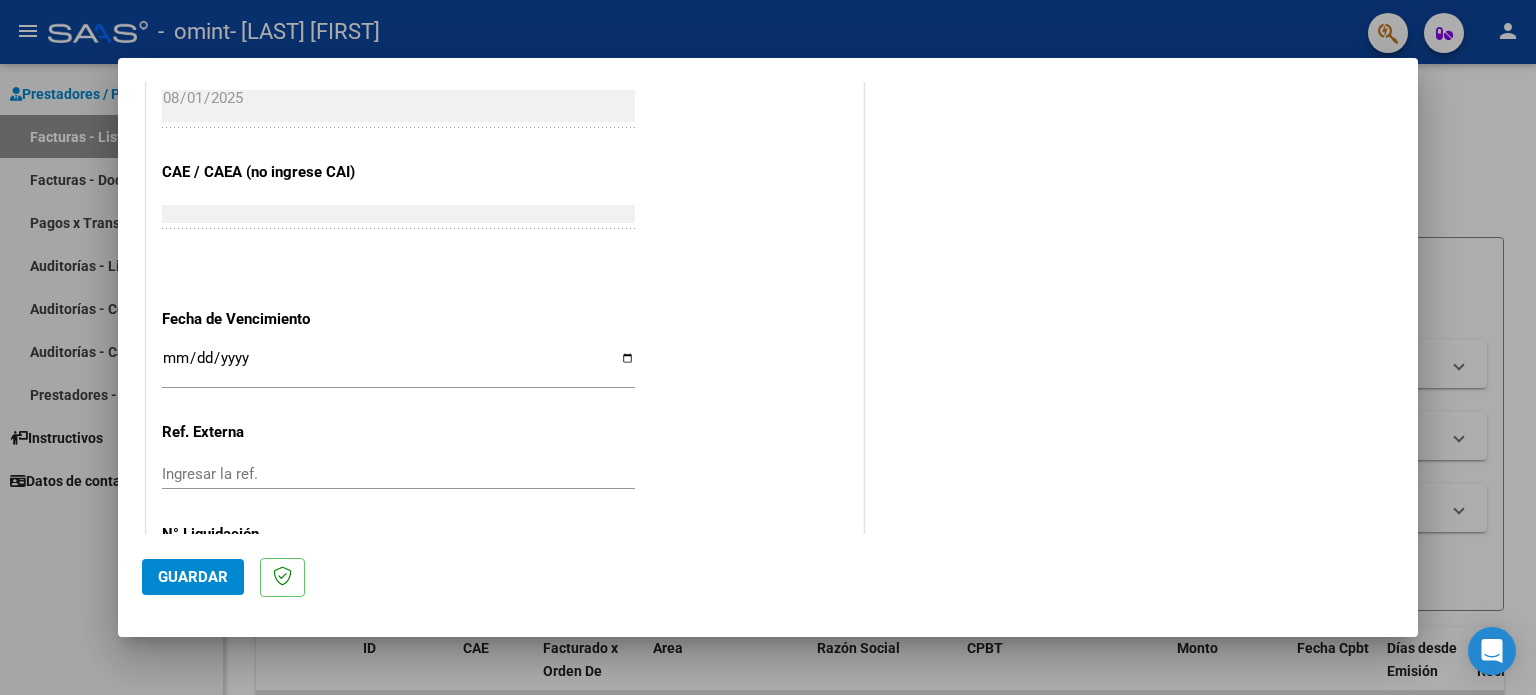 scroll, scrollTop: 1179, scrollLeft: 0, axis: vertical 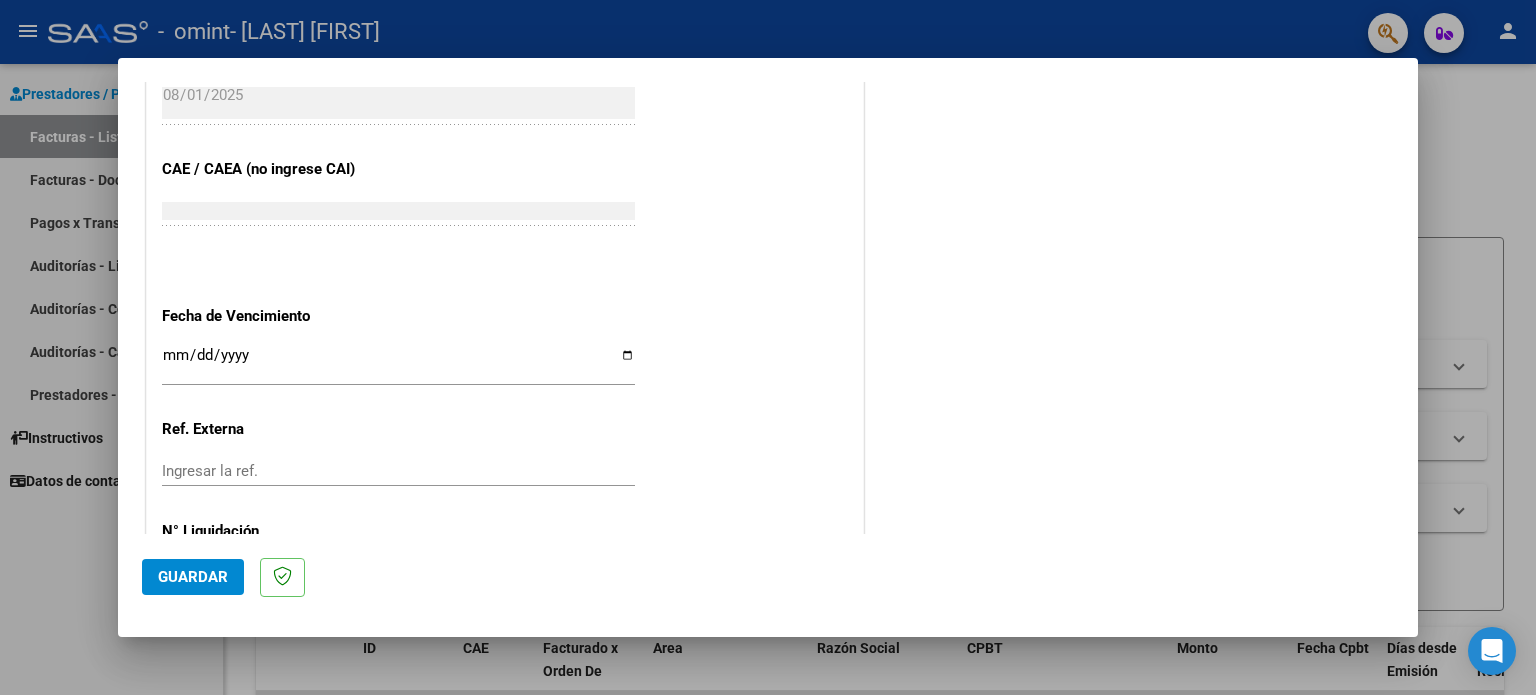 type on "202507" 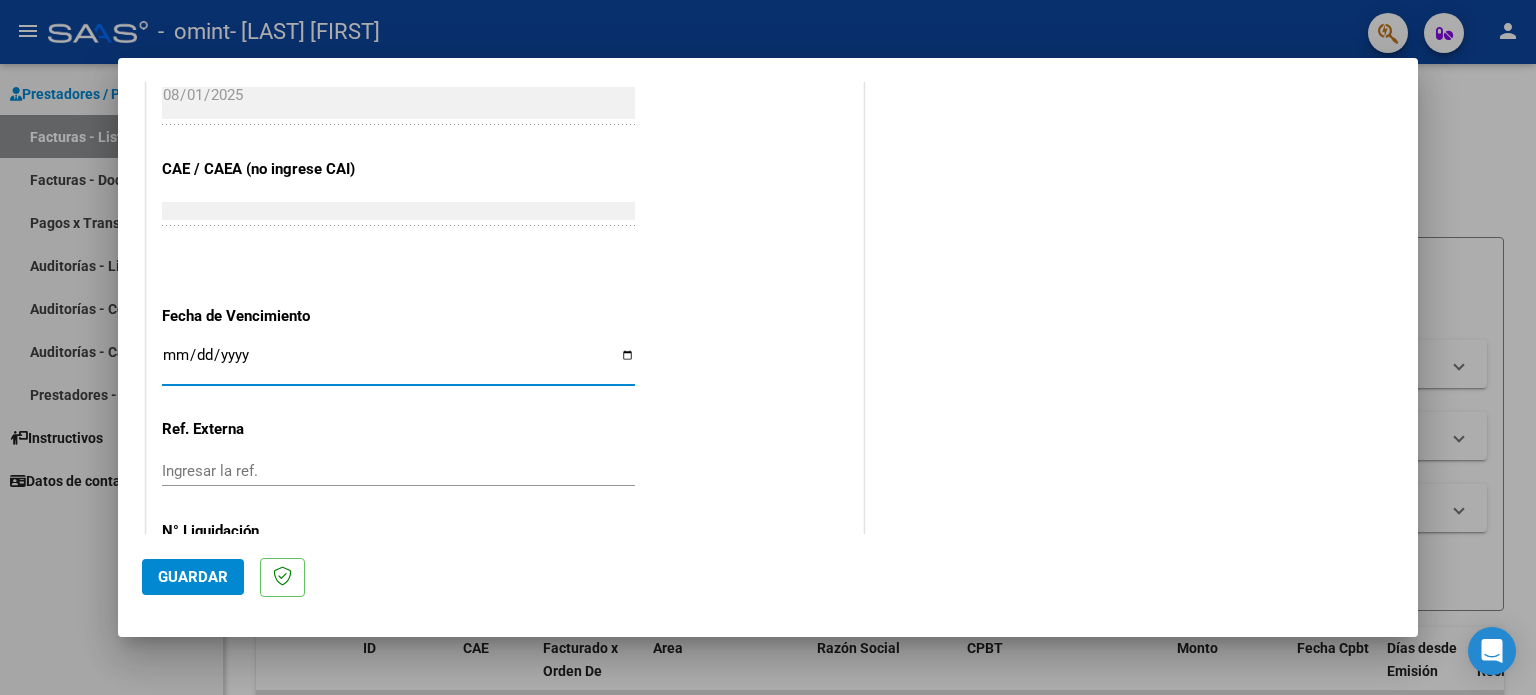click on "Ingresar la fecha" at bounding box center [398, 363] 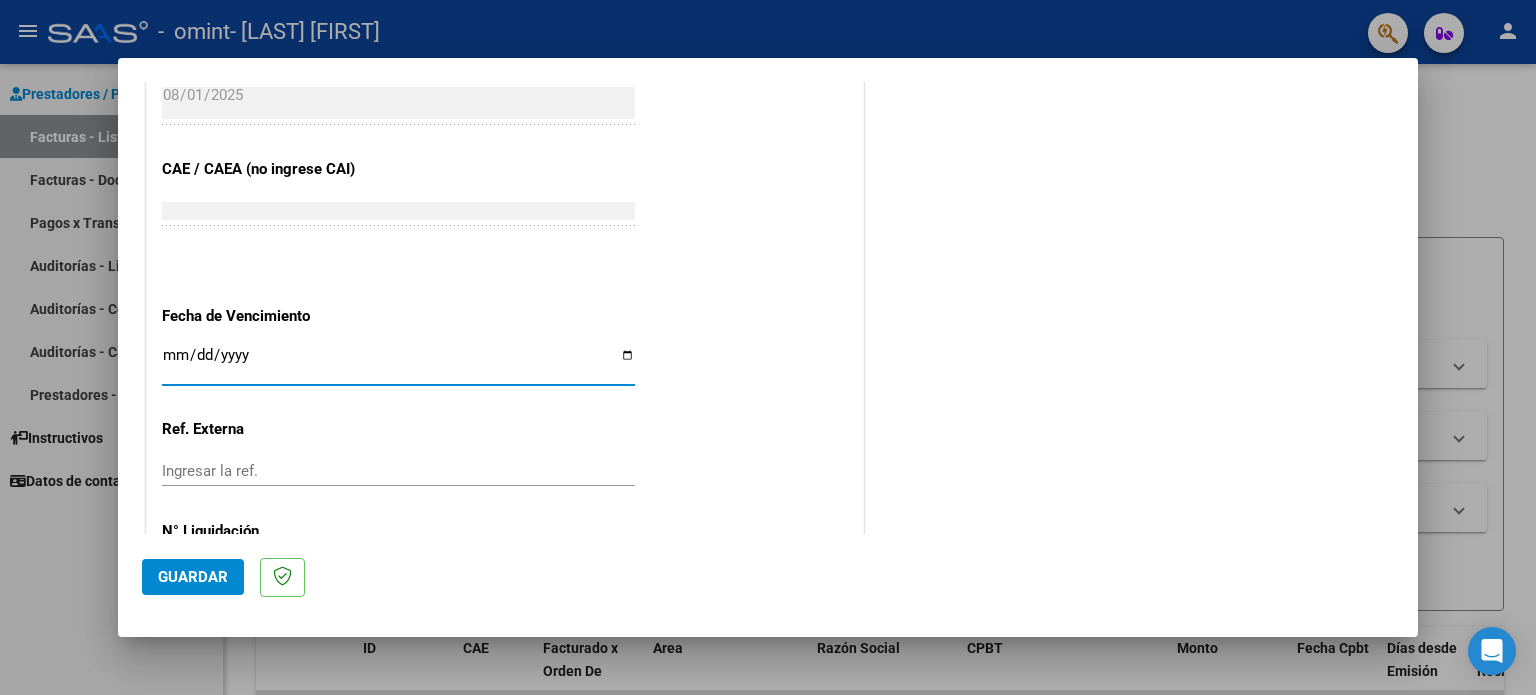 type on "2025-08-01" 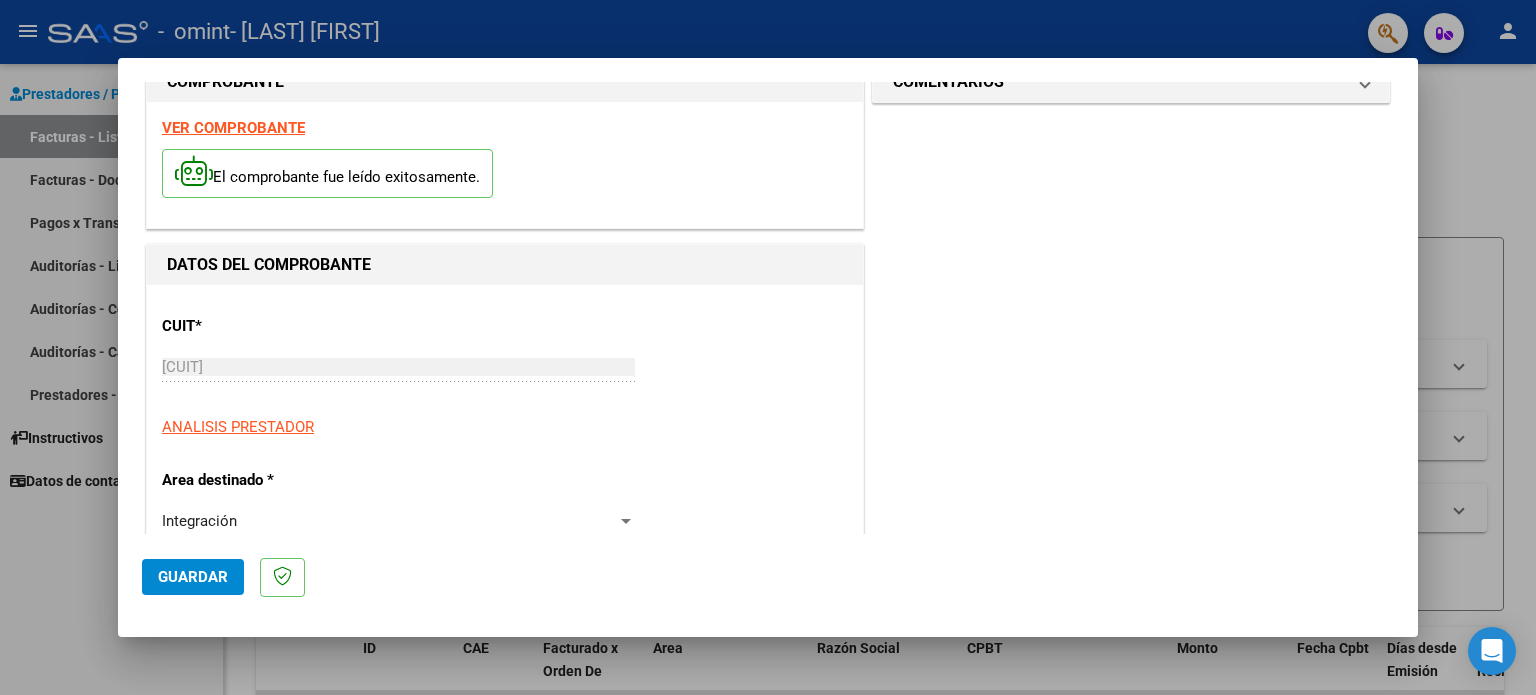 scroll, scrollTop: 0, scrollLeft: 0, axis: both 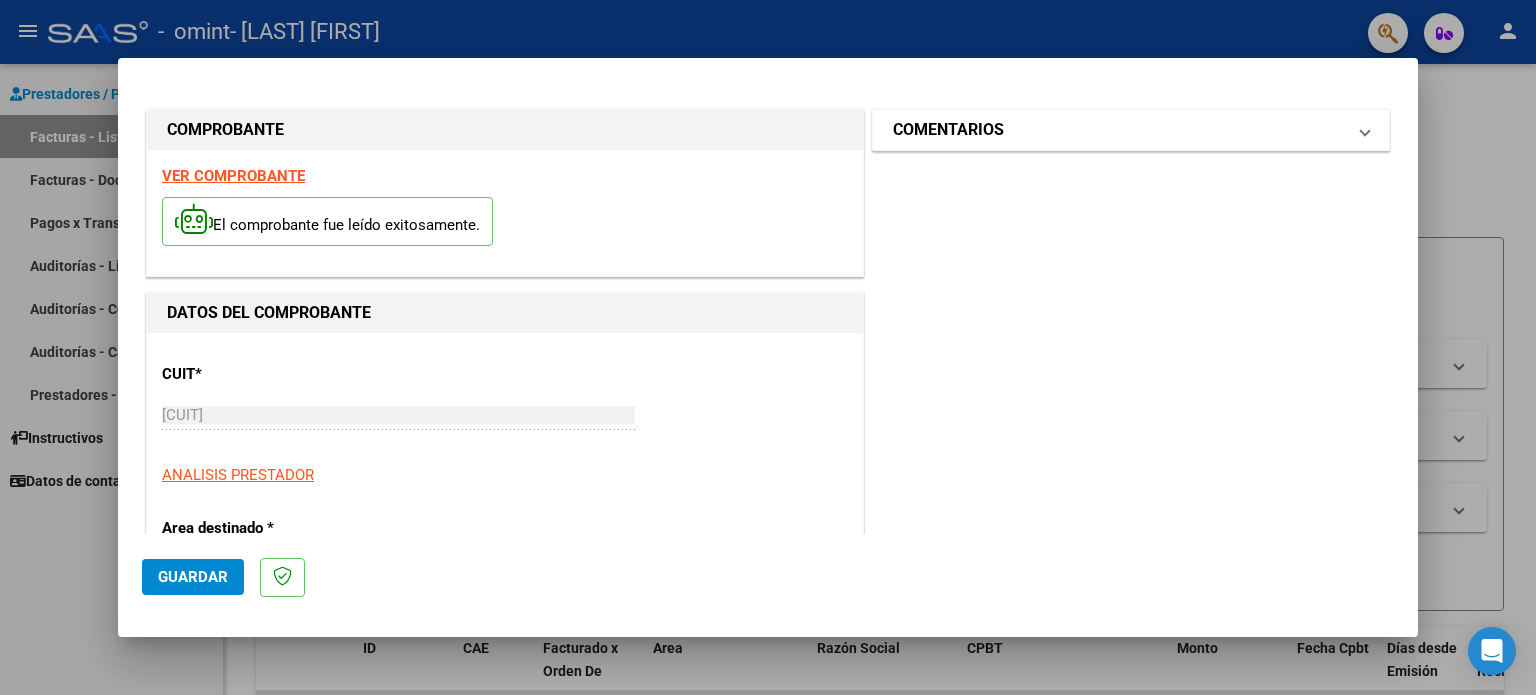 click on "COMENTARIOS" at bounding box center [1119, 130] 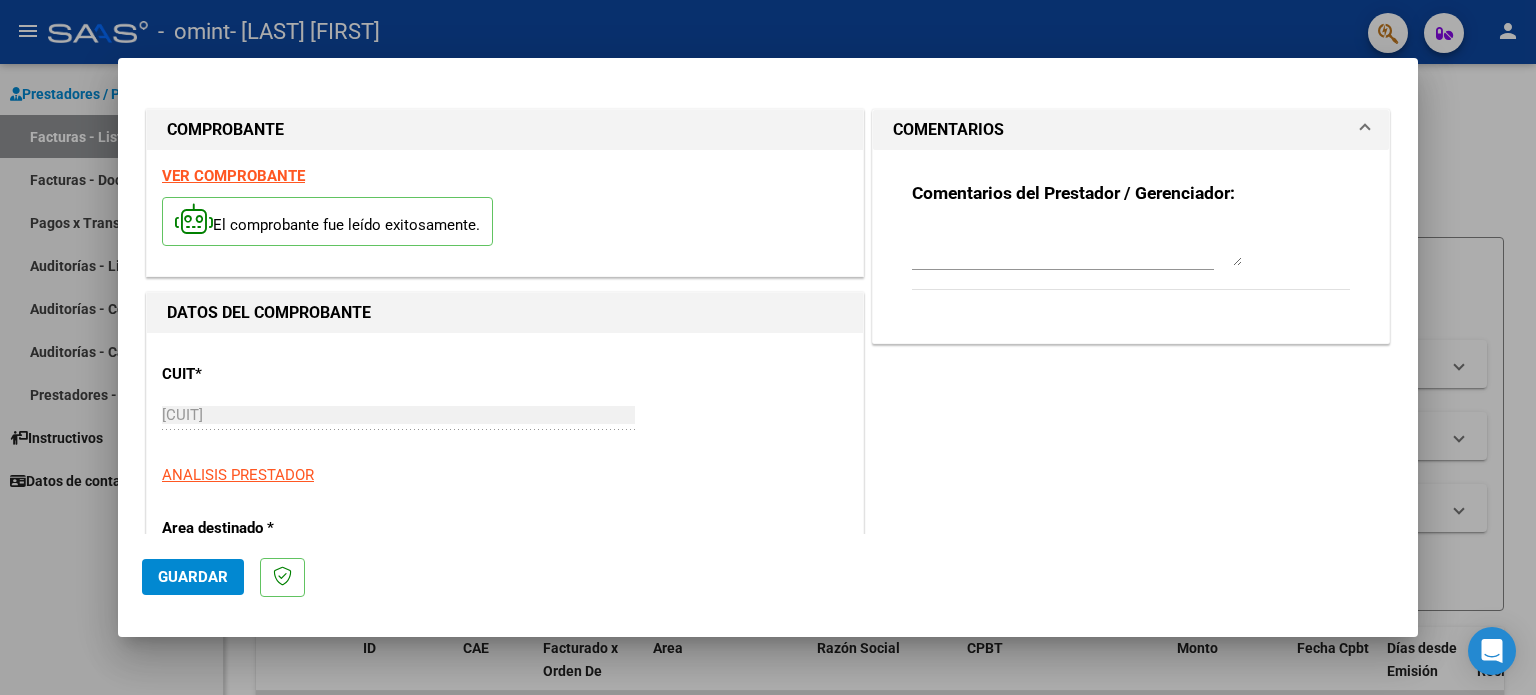 click on "COMENTARIOS" at bounding box center (1119, 130) 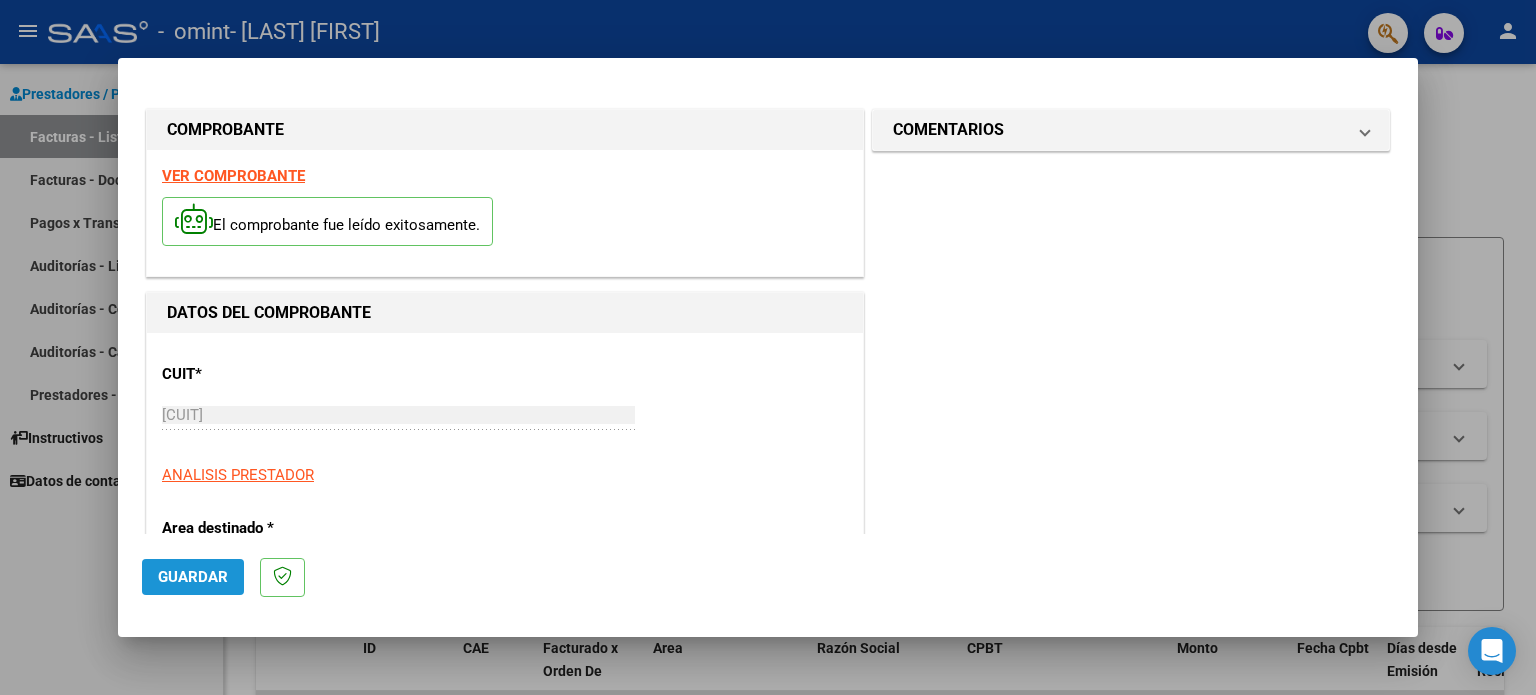 click on "Guardar" 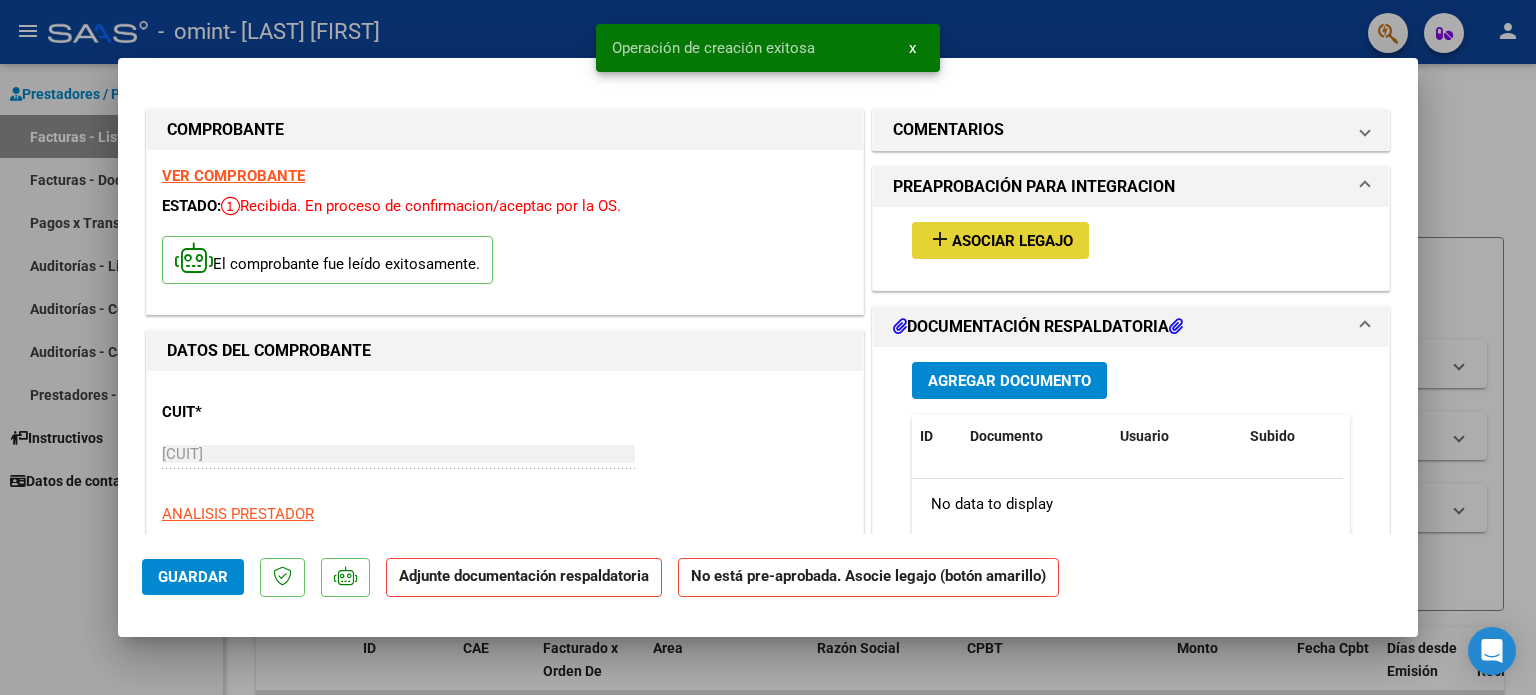 click on "add" at bounding box center [940, 239] 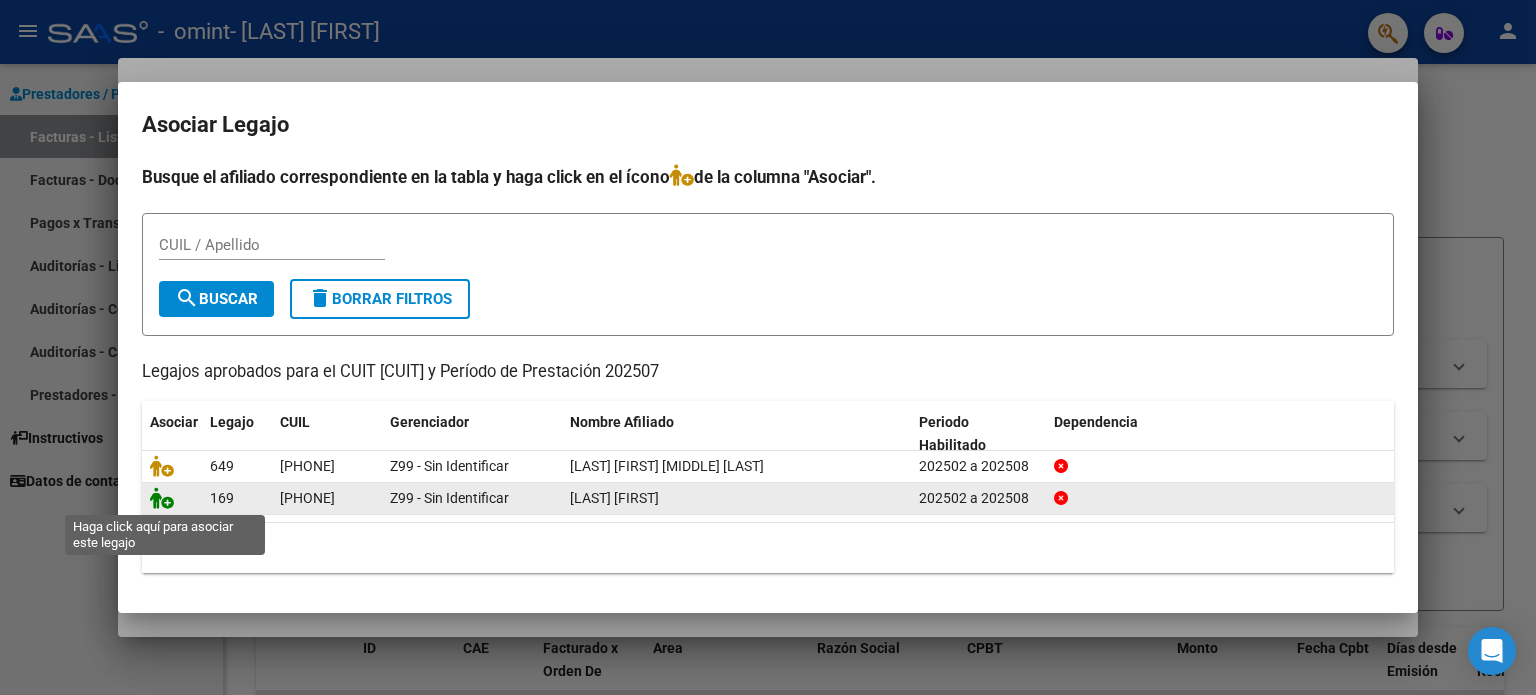 click 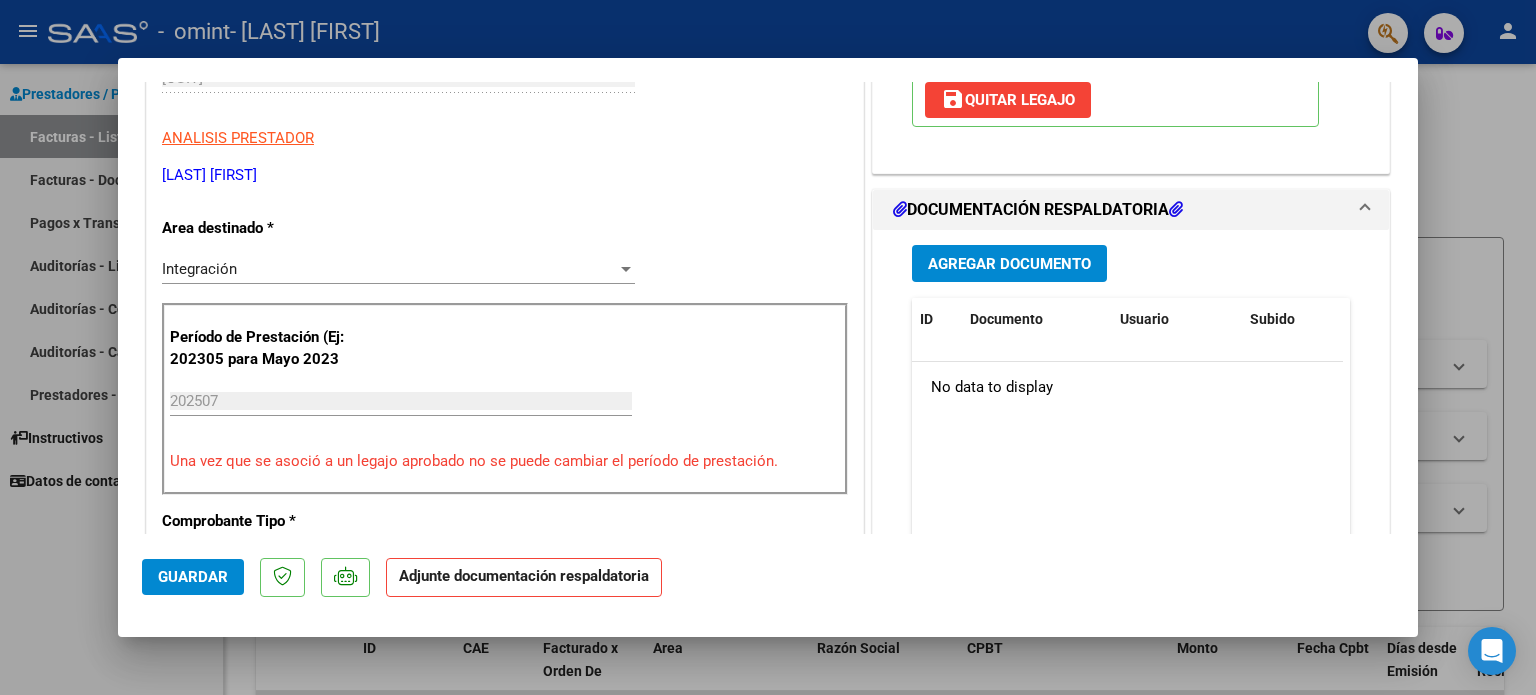 scroll, scrollTop: 379, scrollLeft: 0, axis: vertical 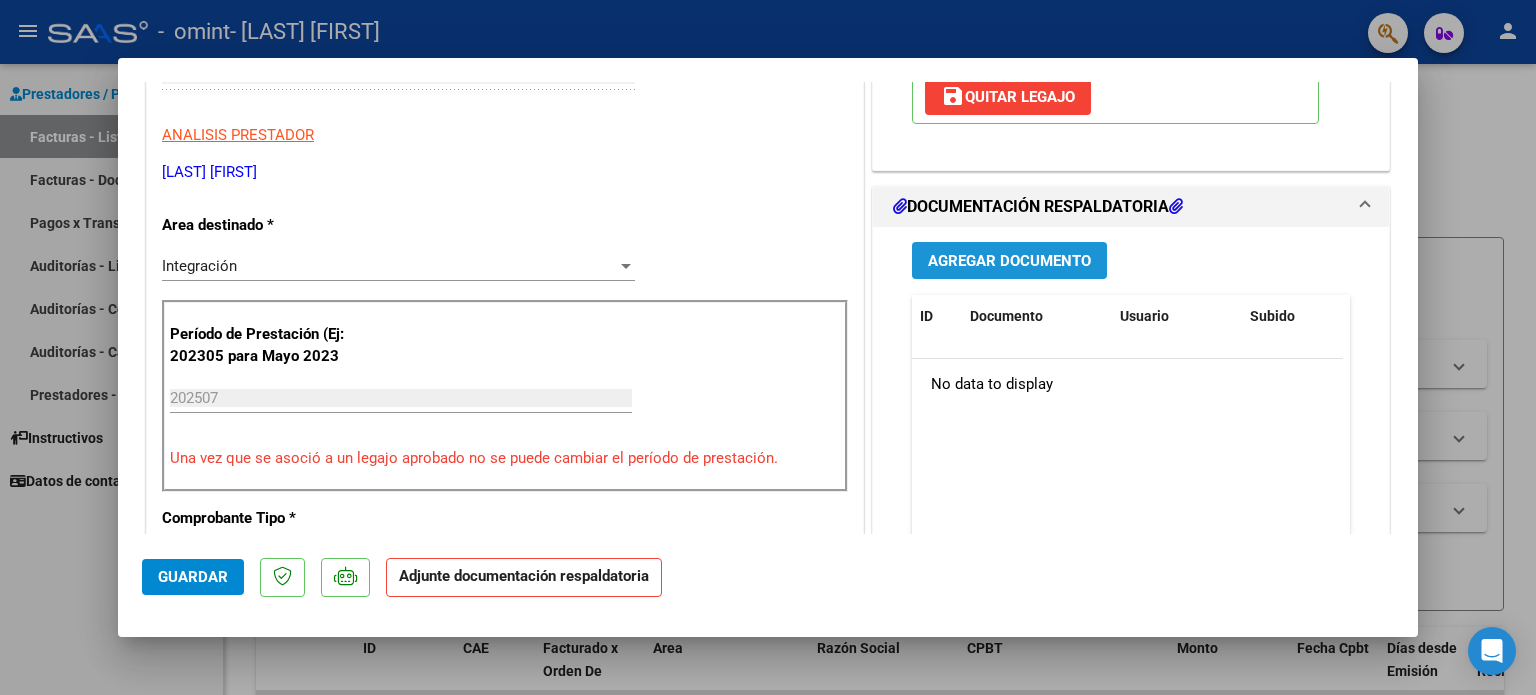 click on "Agregar Documento" at bounding box center (1009, 261) 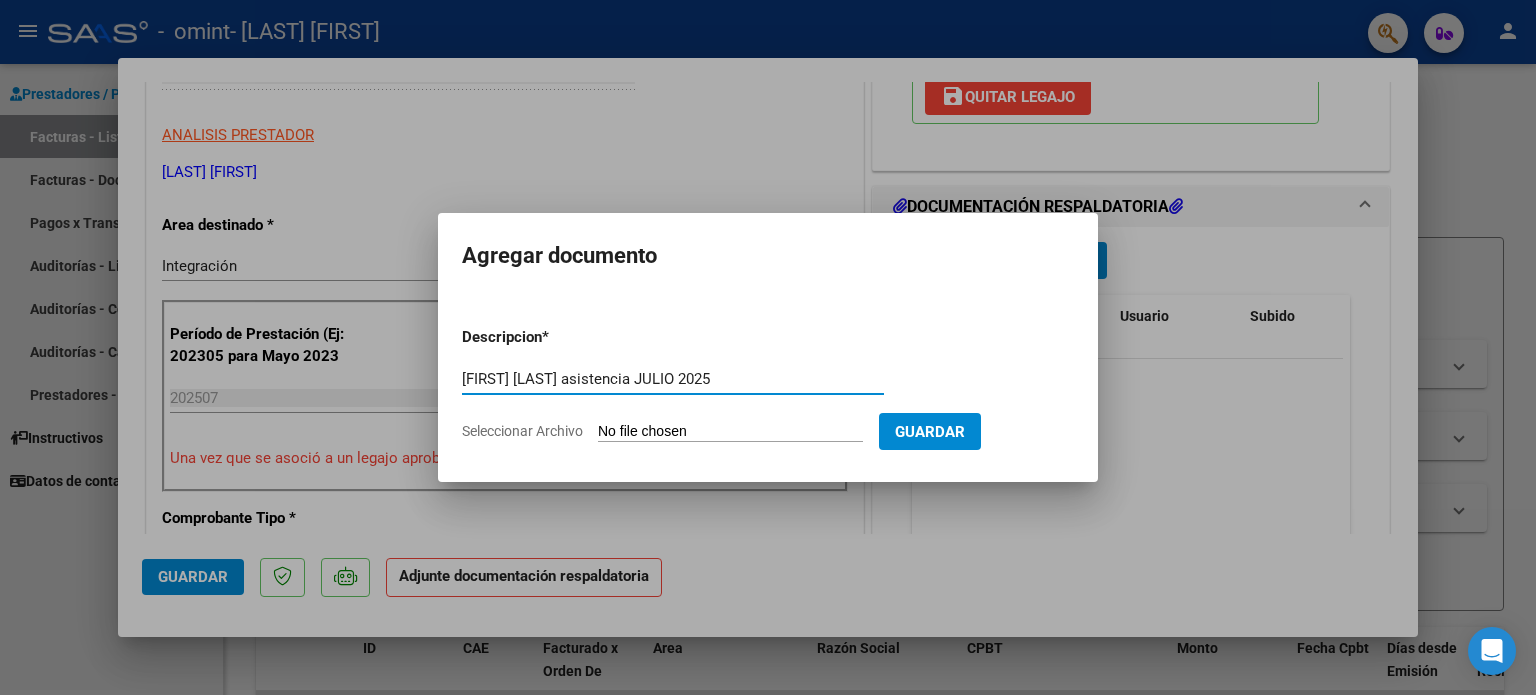 type on "[FIRST] [LAST] asistencia JULIO 2025" 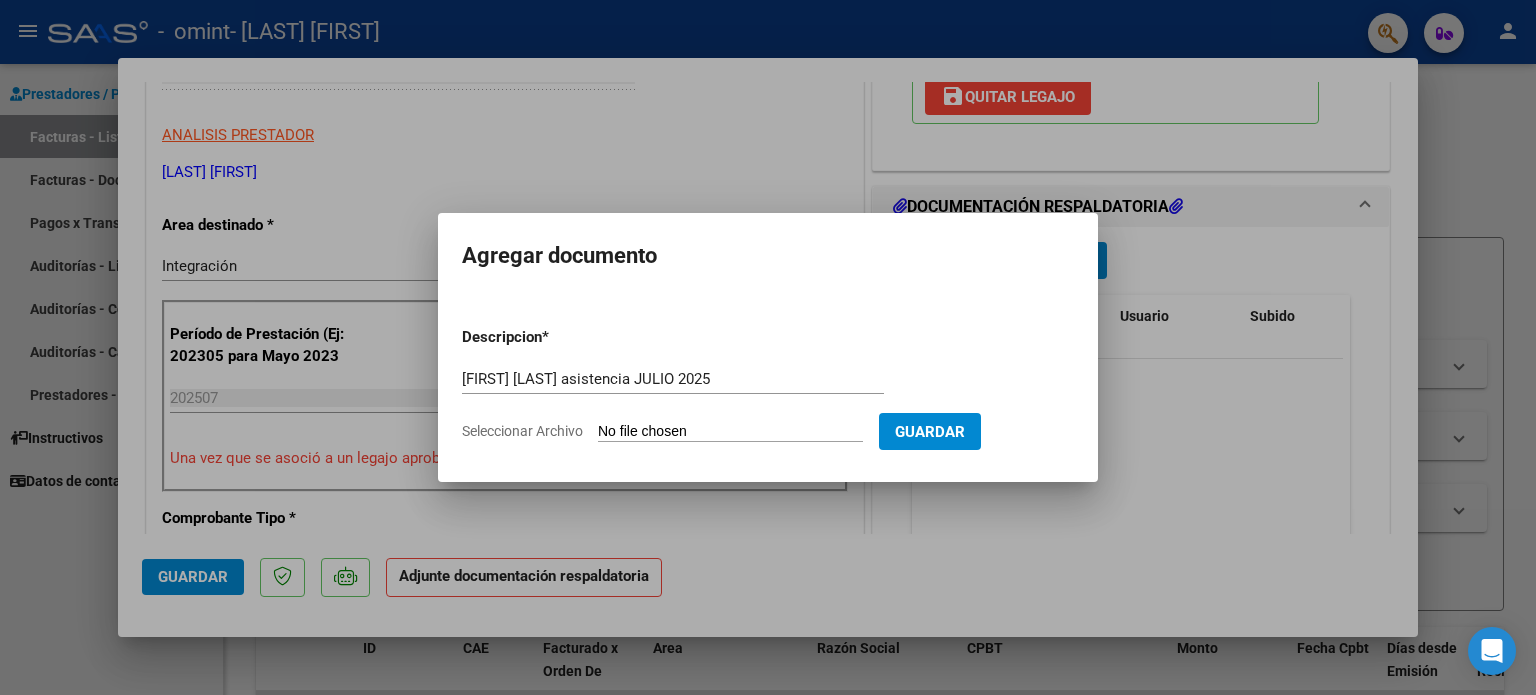 click on "Seleccionar Archivo" 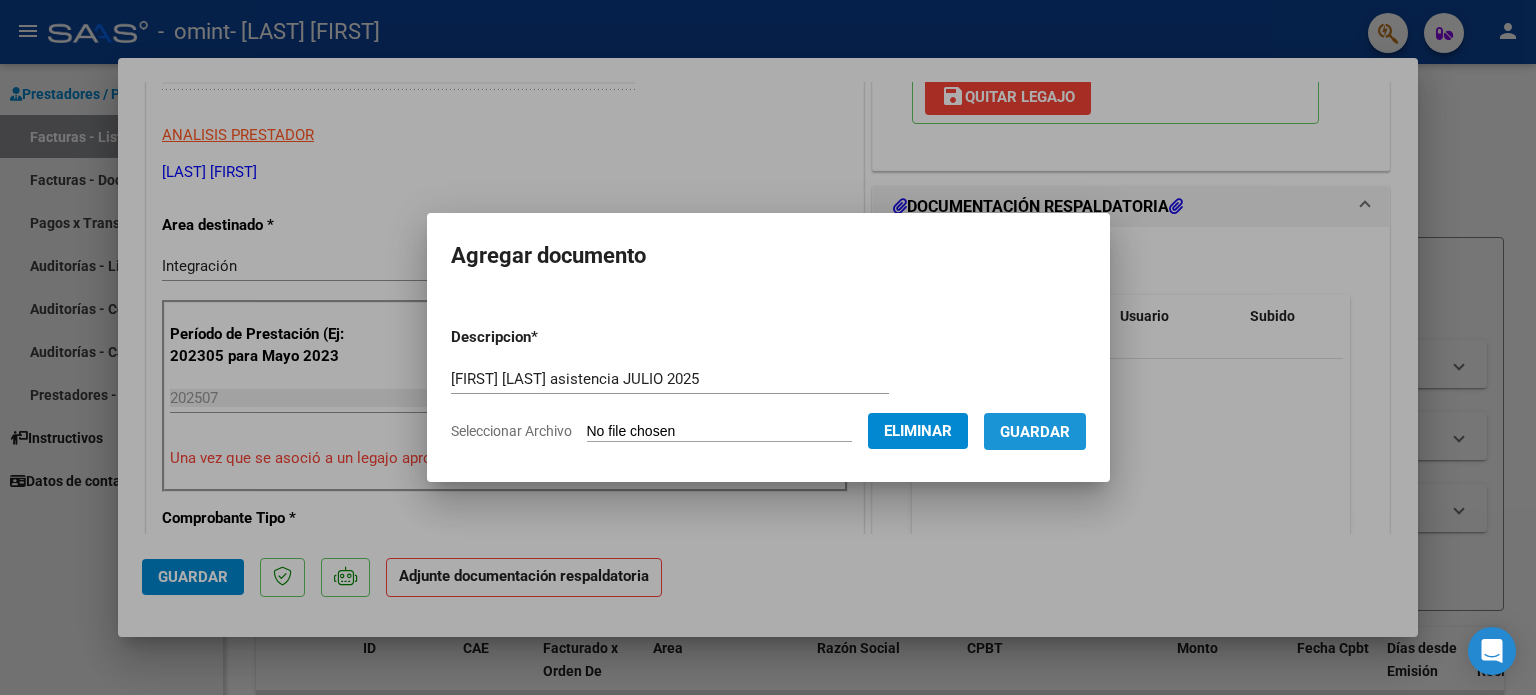 click on "Guardar" at bounding box center (1035, 432) 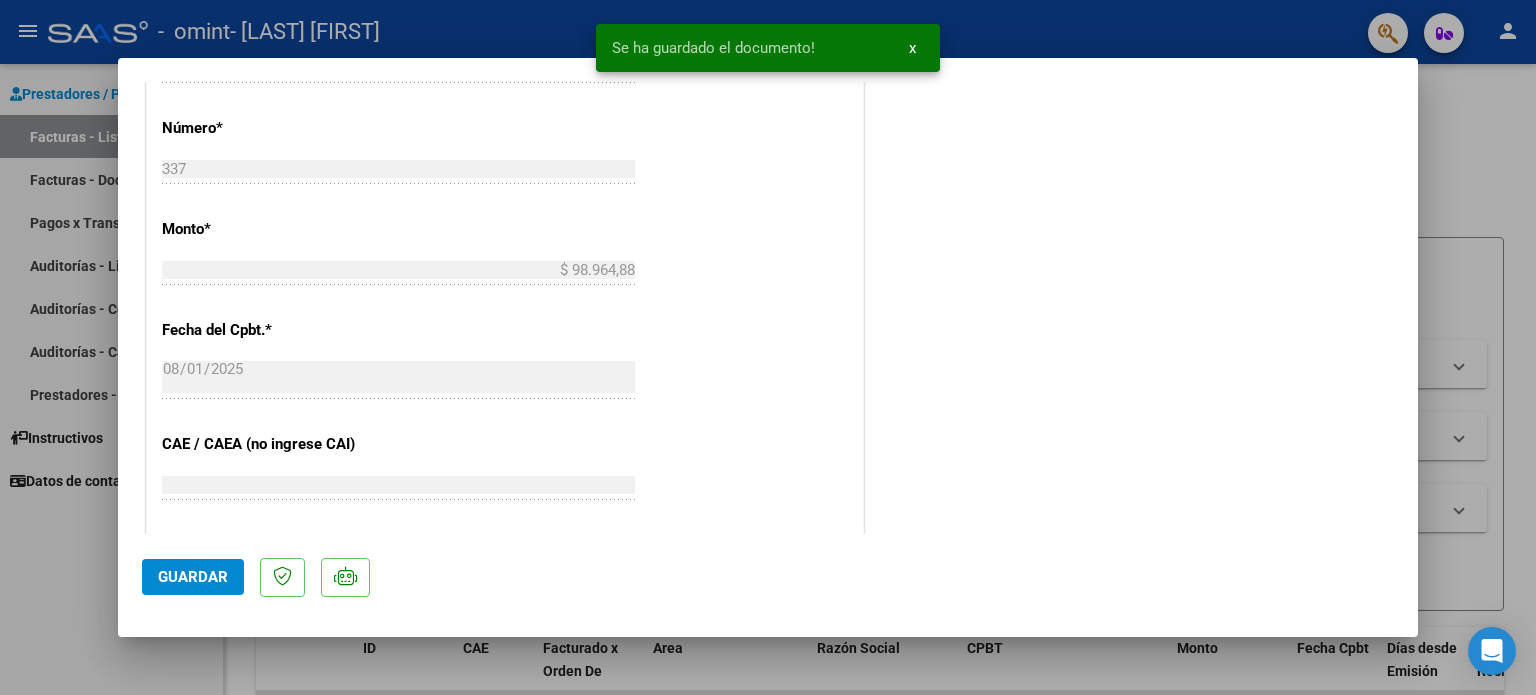 scroll, scrollTop: 1336, scrollLeft: 0, axis: vertical 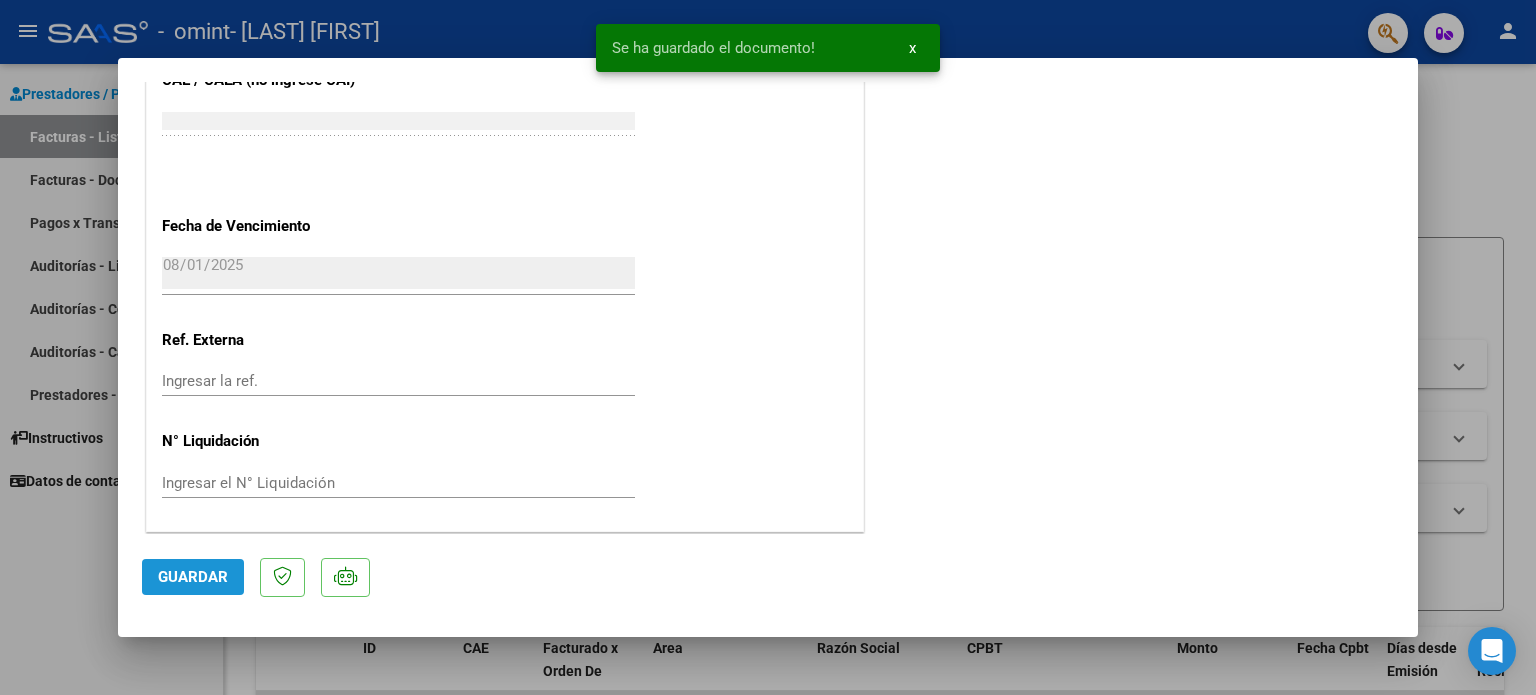 click on "Guardar" 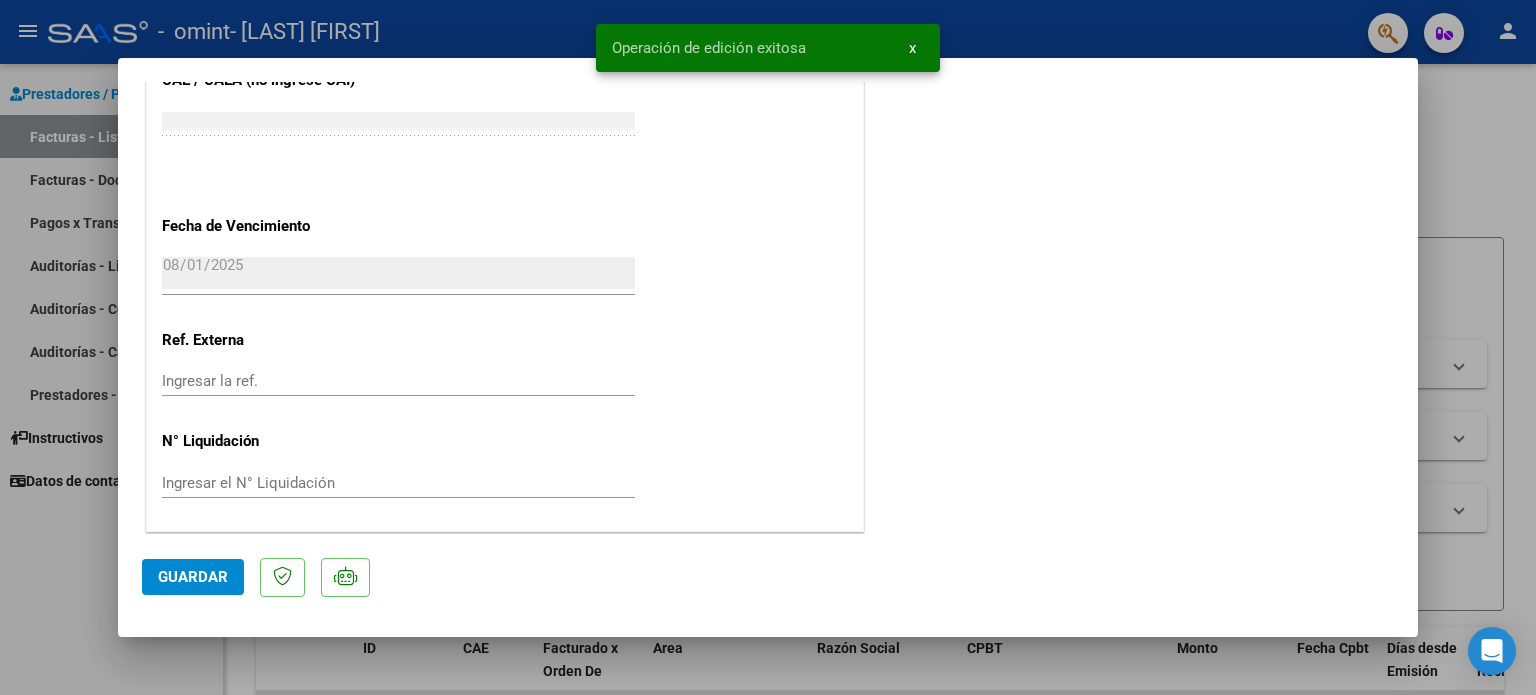 click at bounding box center (768, 347) 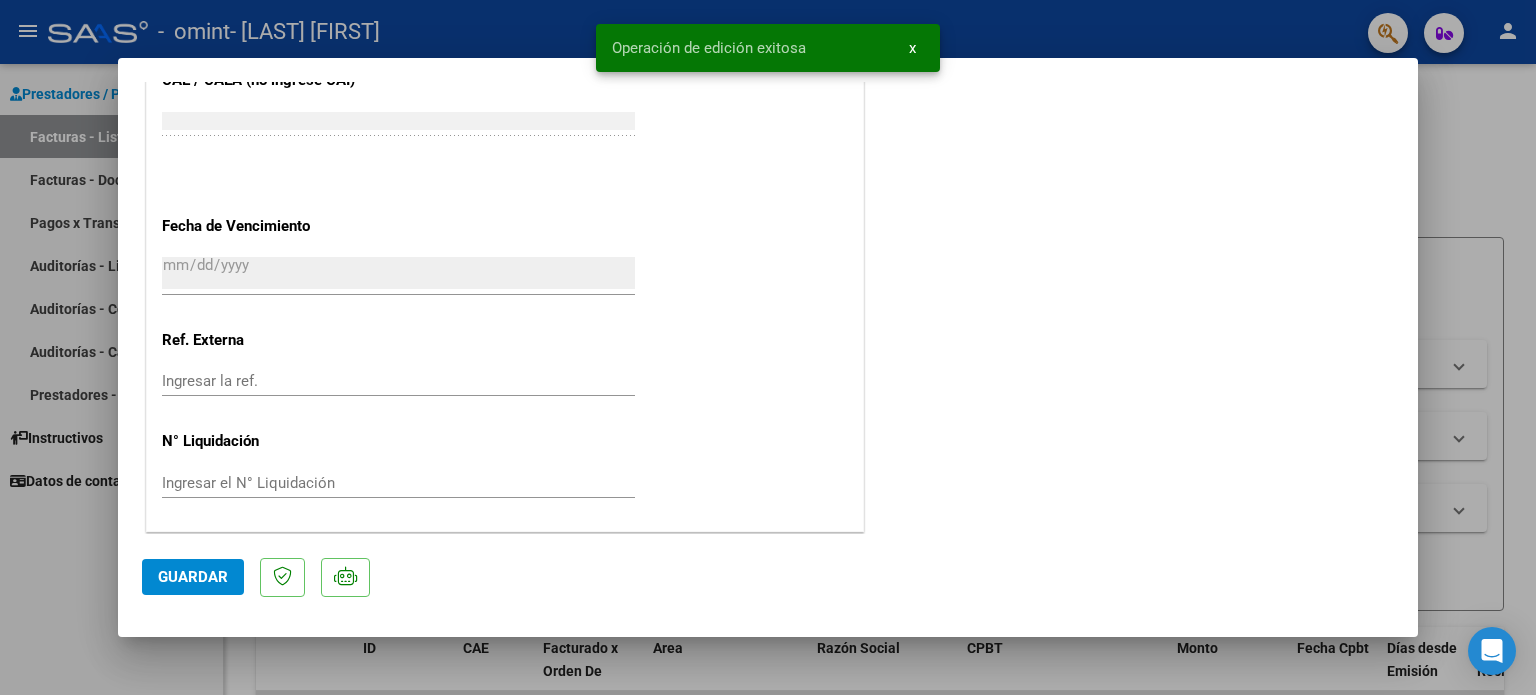 scroll, scrollTop: 1487, scrollLeft: 0, axis: vertical 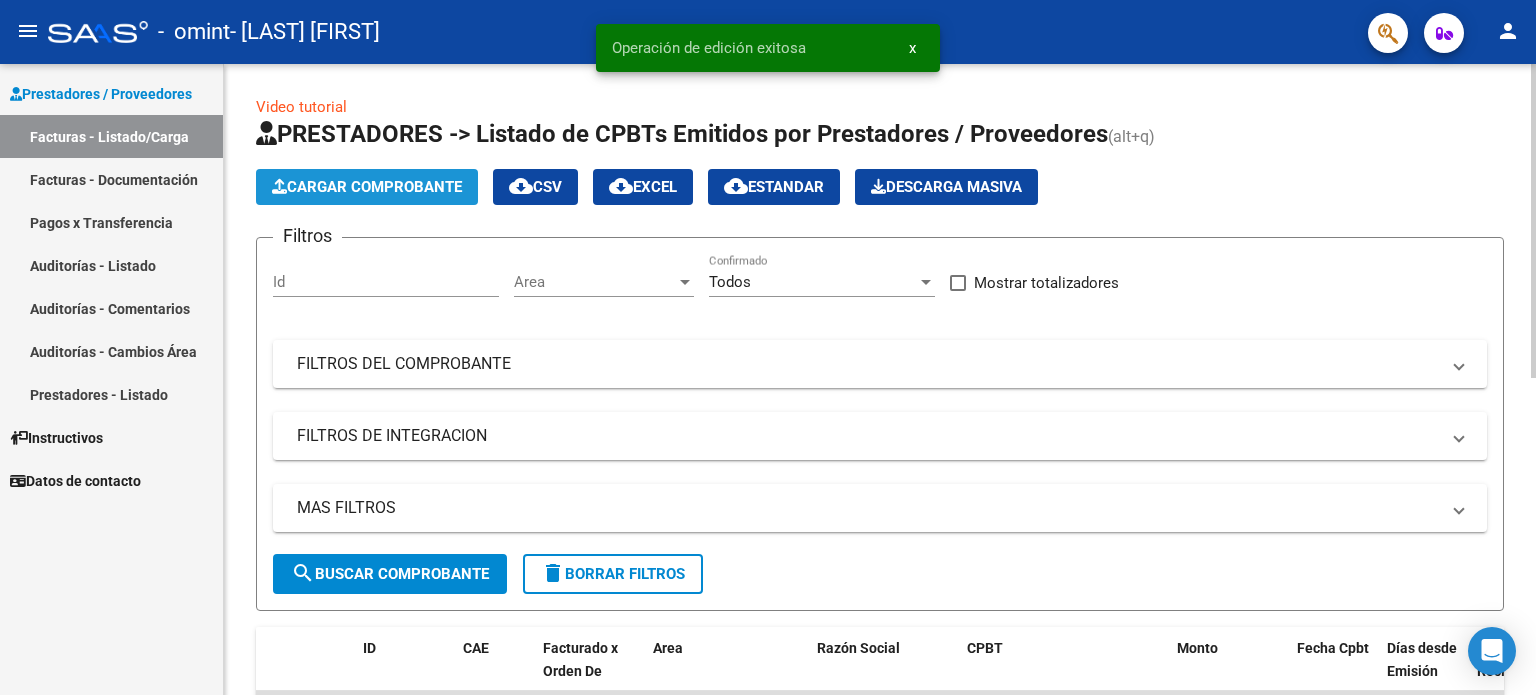 click on "Cargar Comprobante" 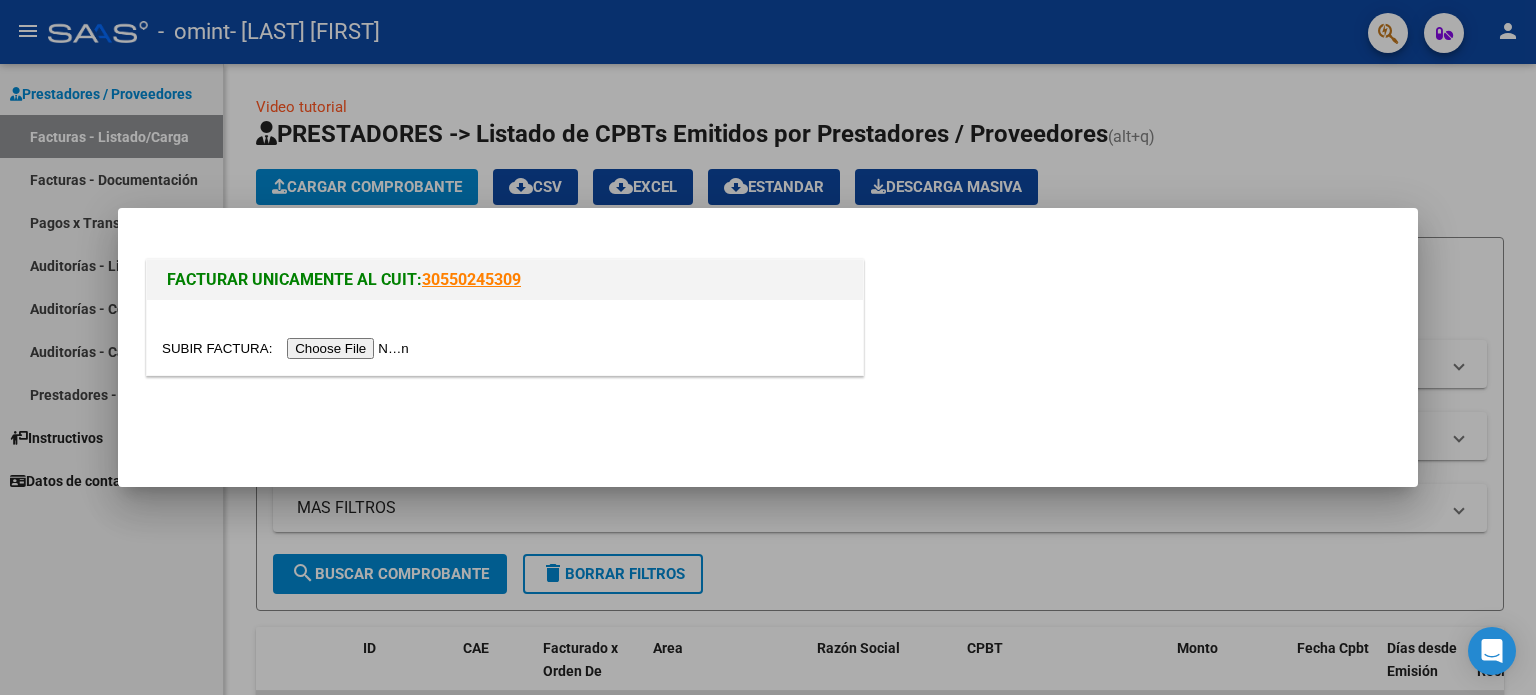 click at bounding box center [288, 348] 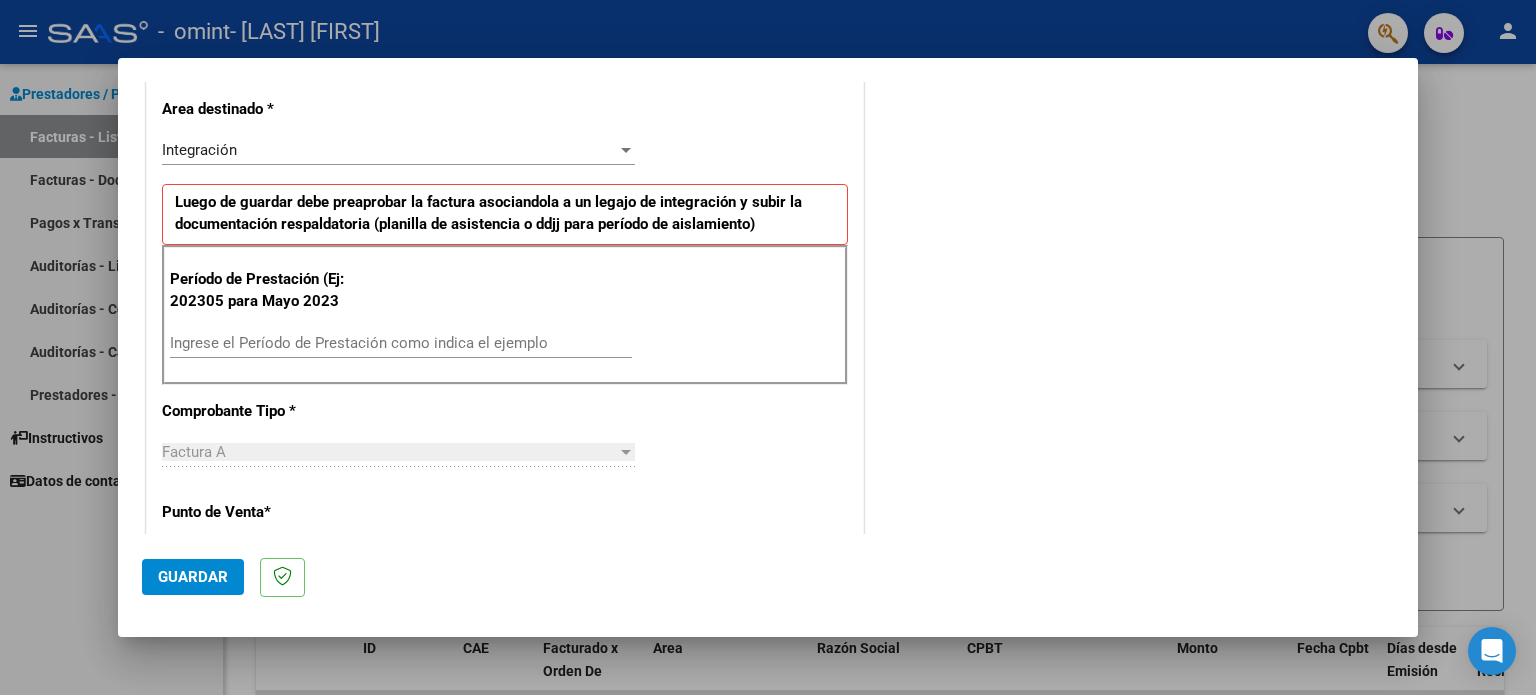 scroll, scrollTop: 424, scrollLeft: 0, axis: vertical 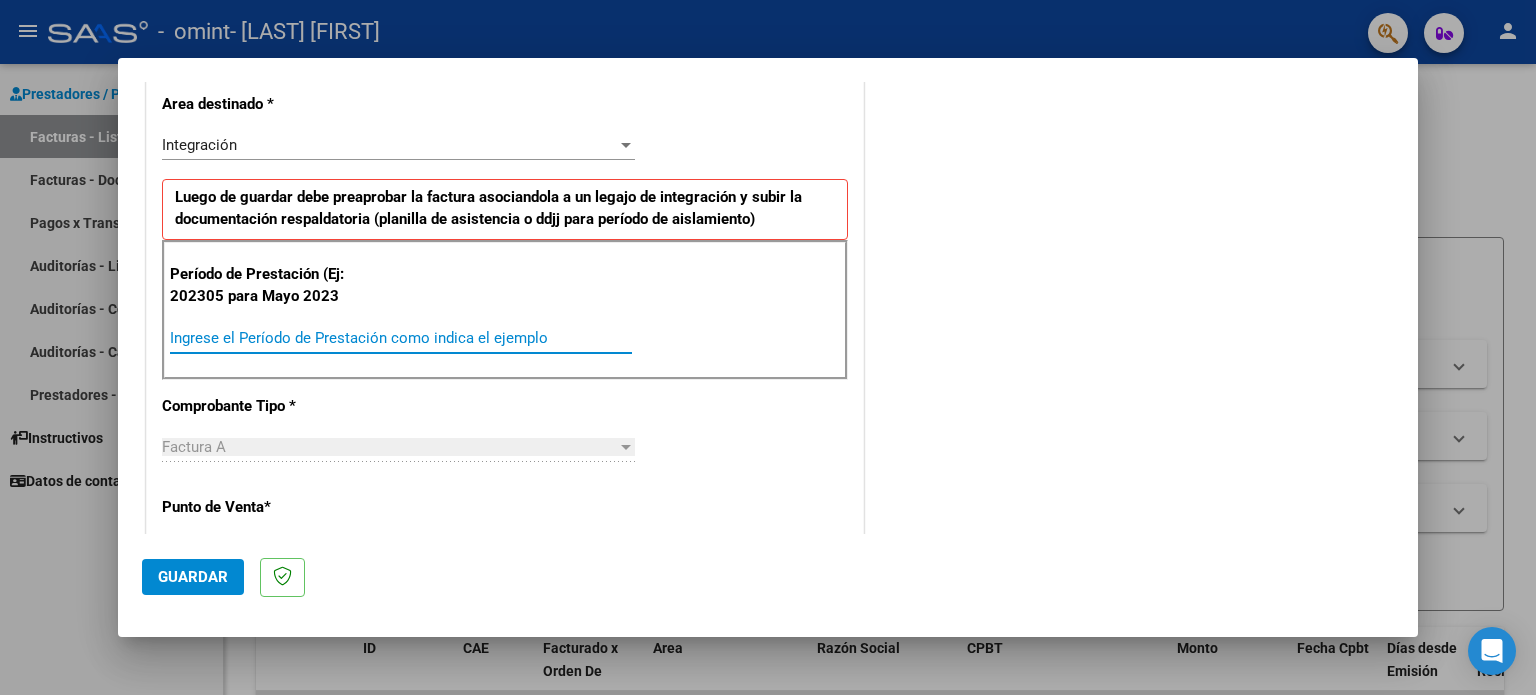 click on "Ingrese el Período de Prestación como indica el ejemplo" at bounding box center (401, 338) 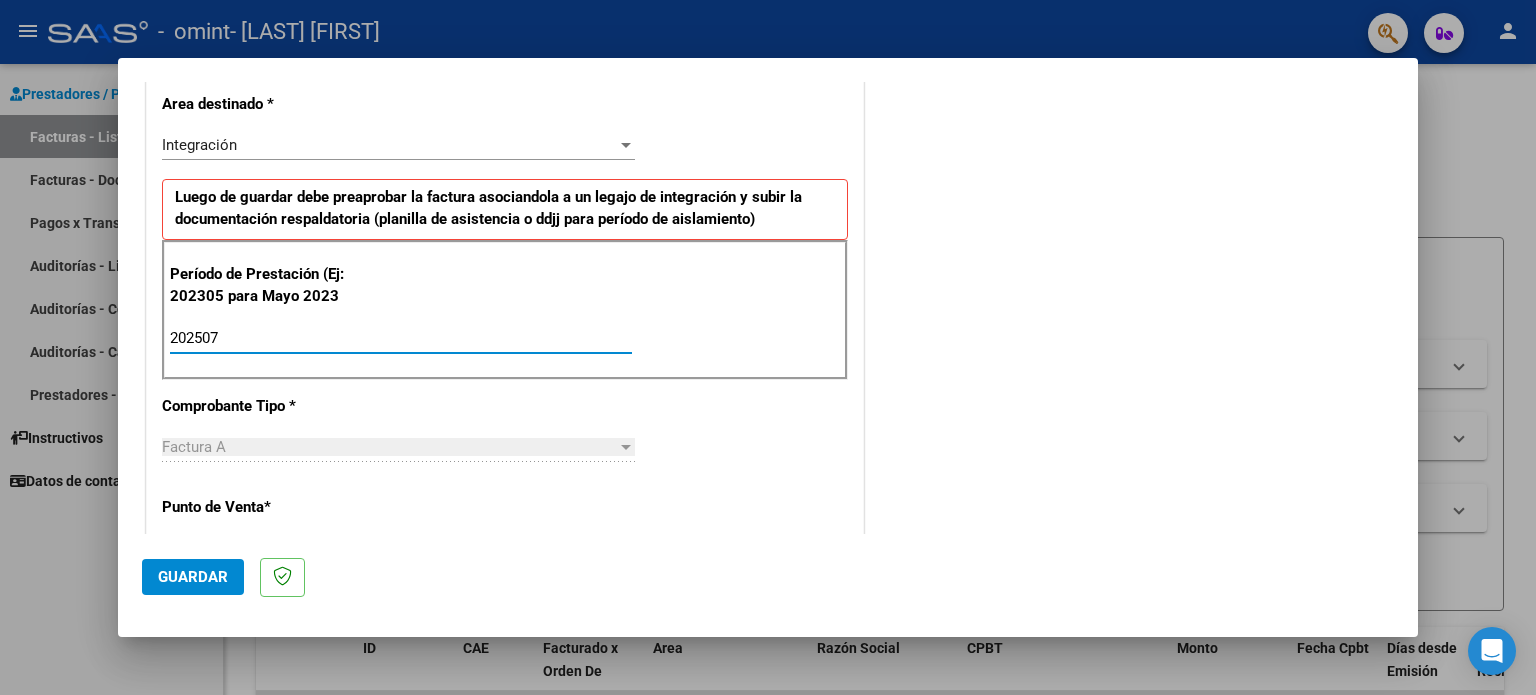 type on "202507" 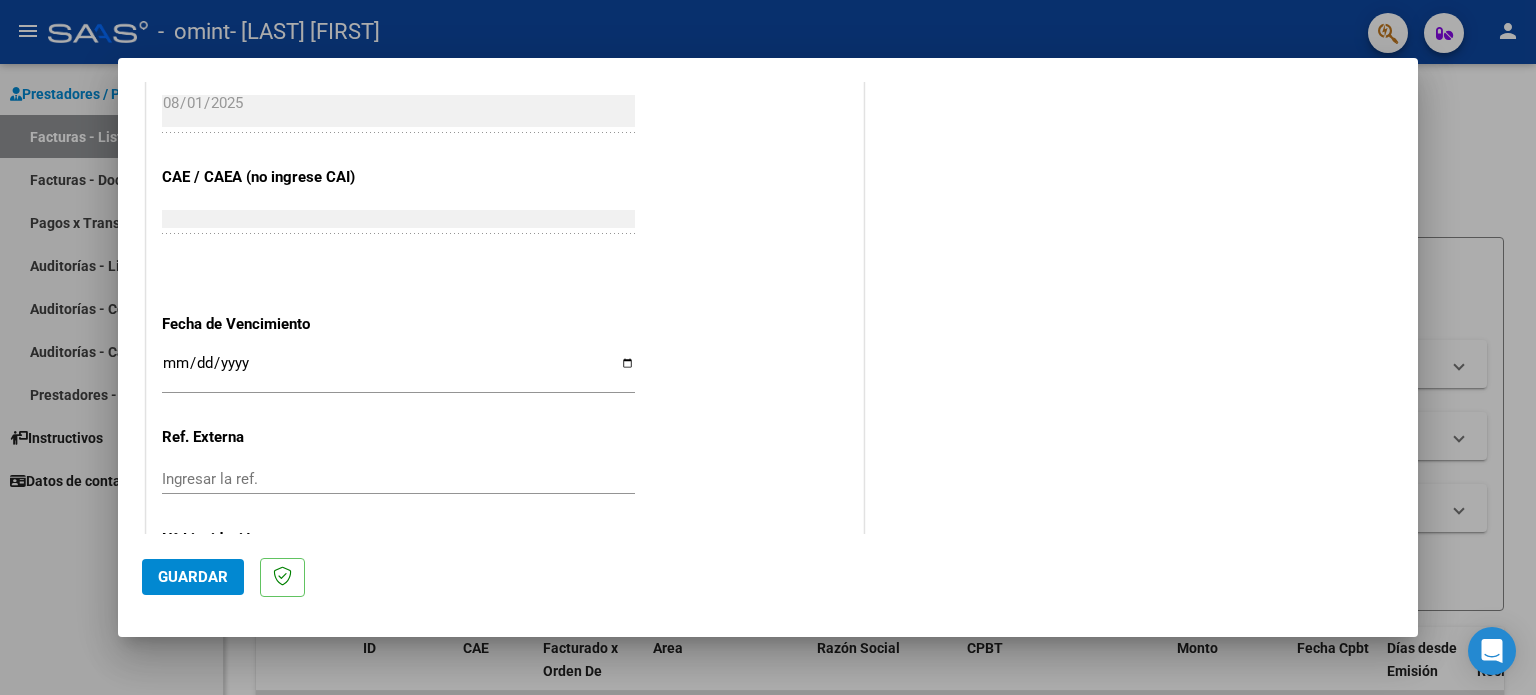 scroll, scrollTop: 1172, scrollLeft: 0, axis: vertical 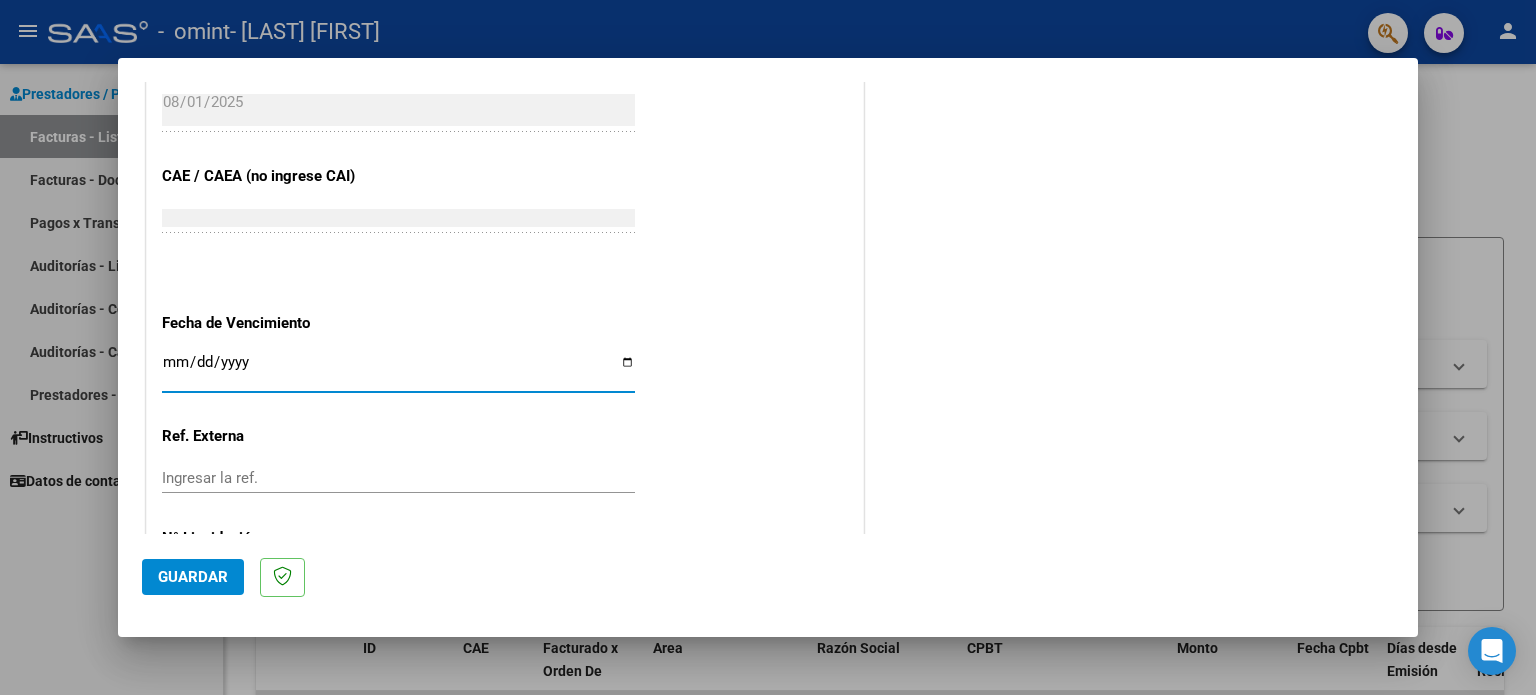 click on "Ingresar la fecha" at bounding box center (398, 370) 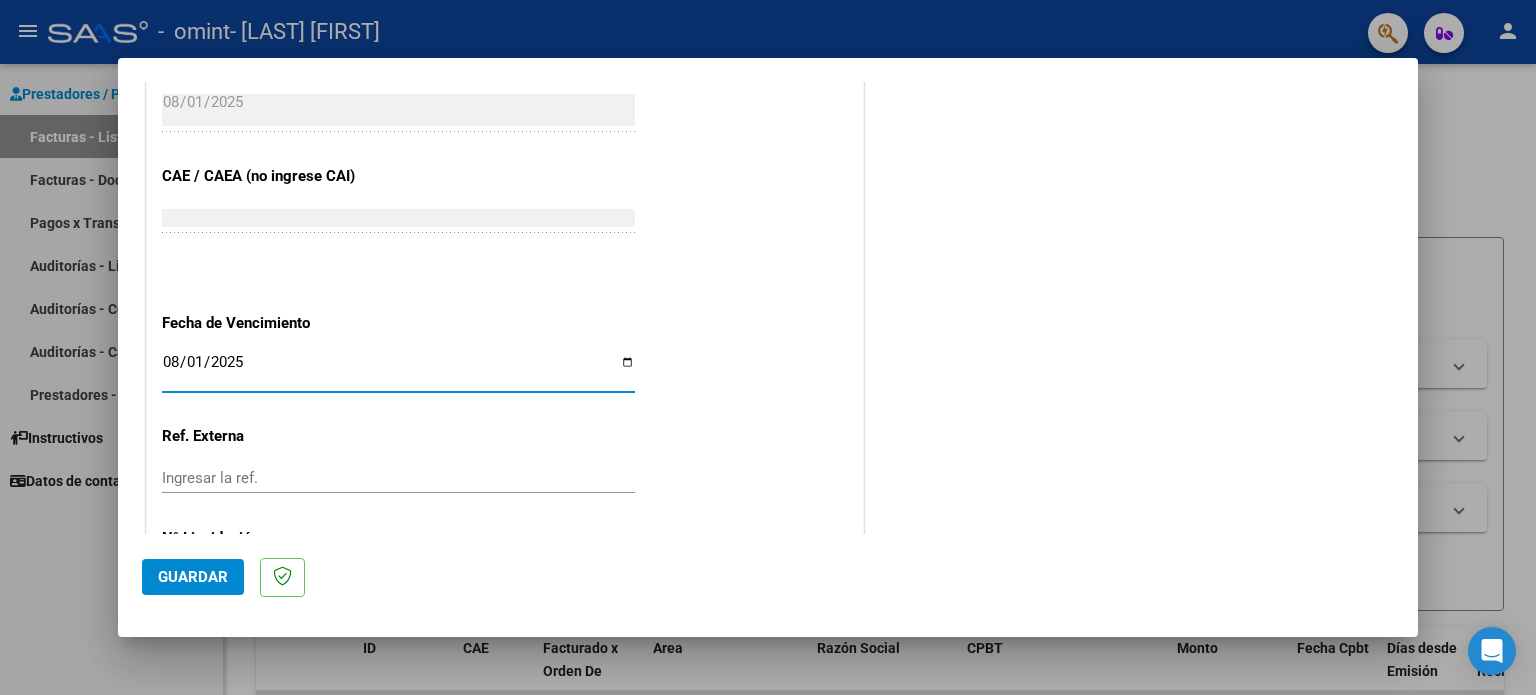 type on "2025-08-01" 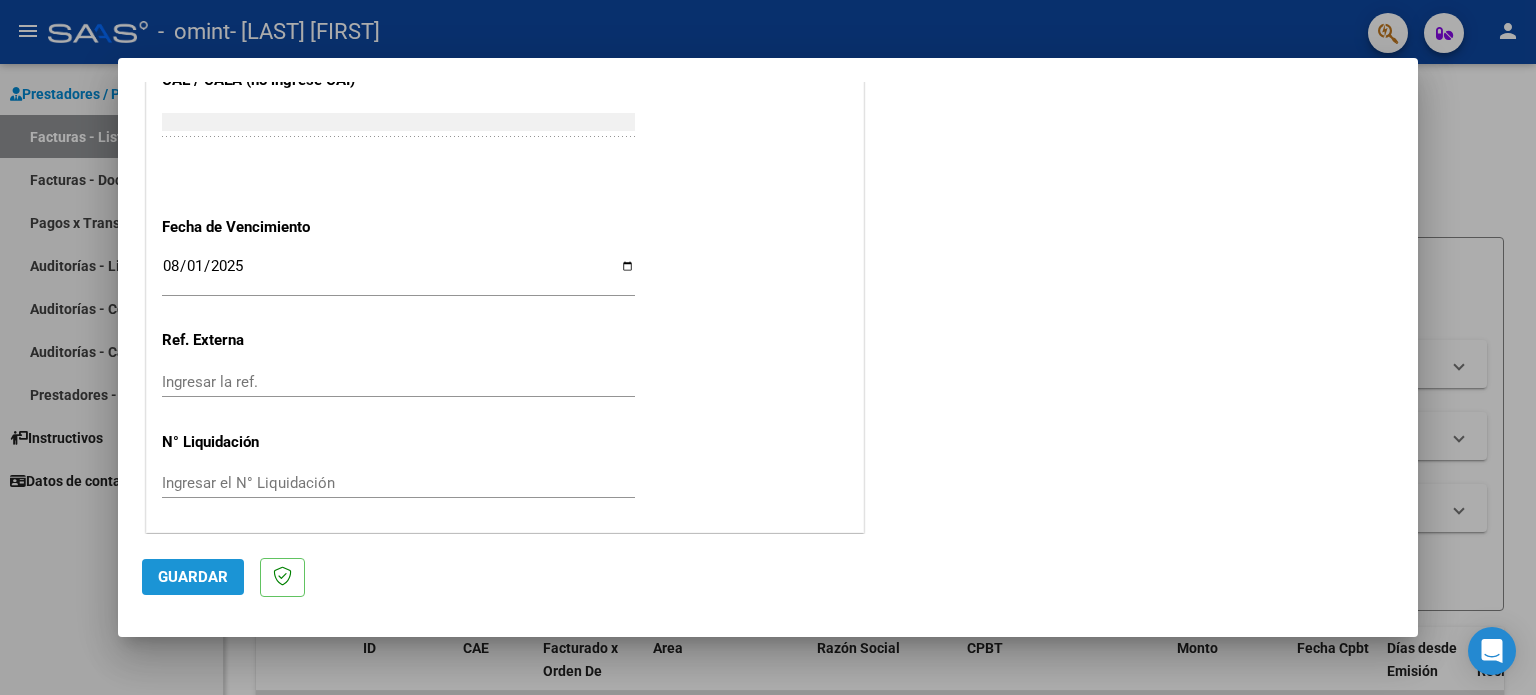 click on "Guardar" 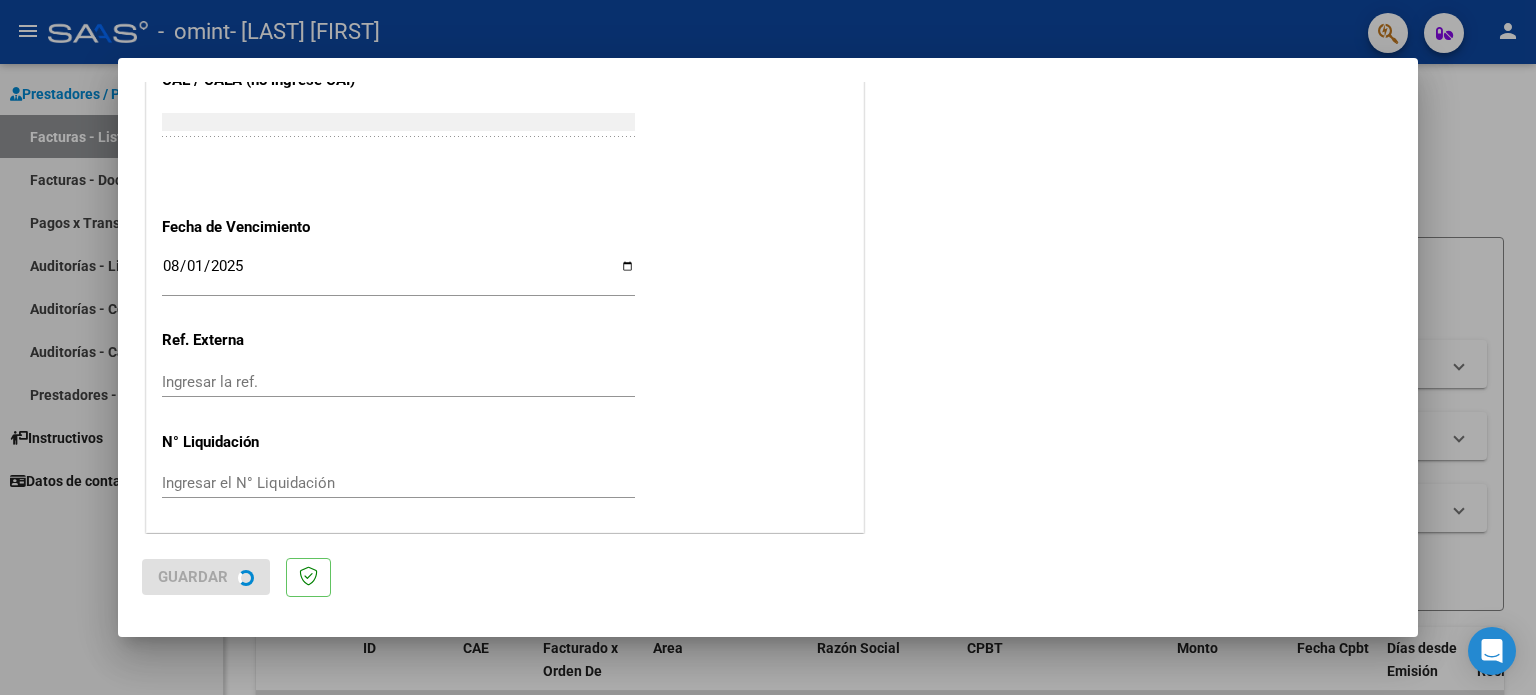 scroll, scrollTop: 0, scrollLeft: 0, axis: both 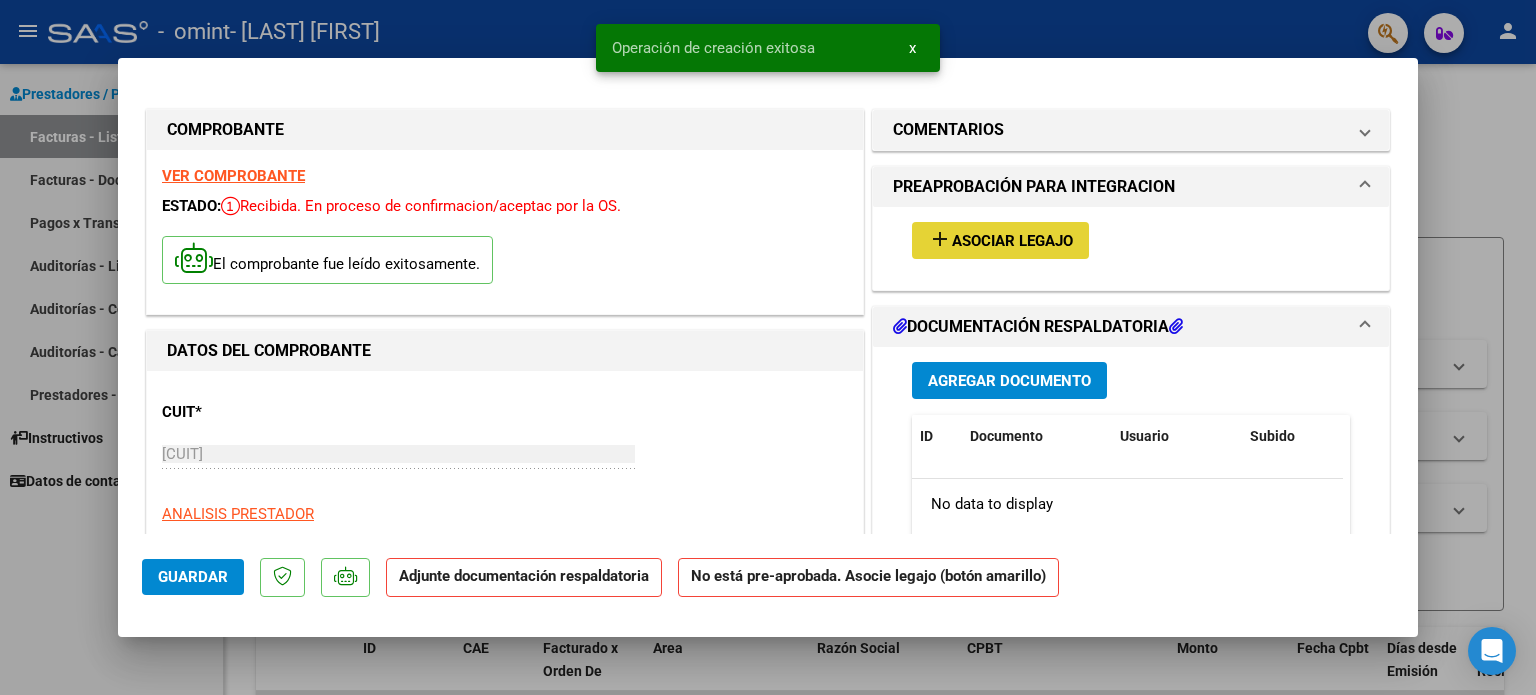 click on "Asociar Legajo" at bounding box center (1012, 241) 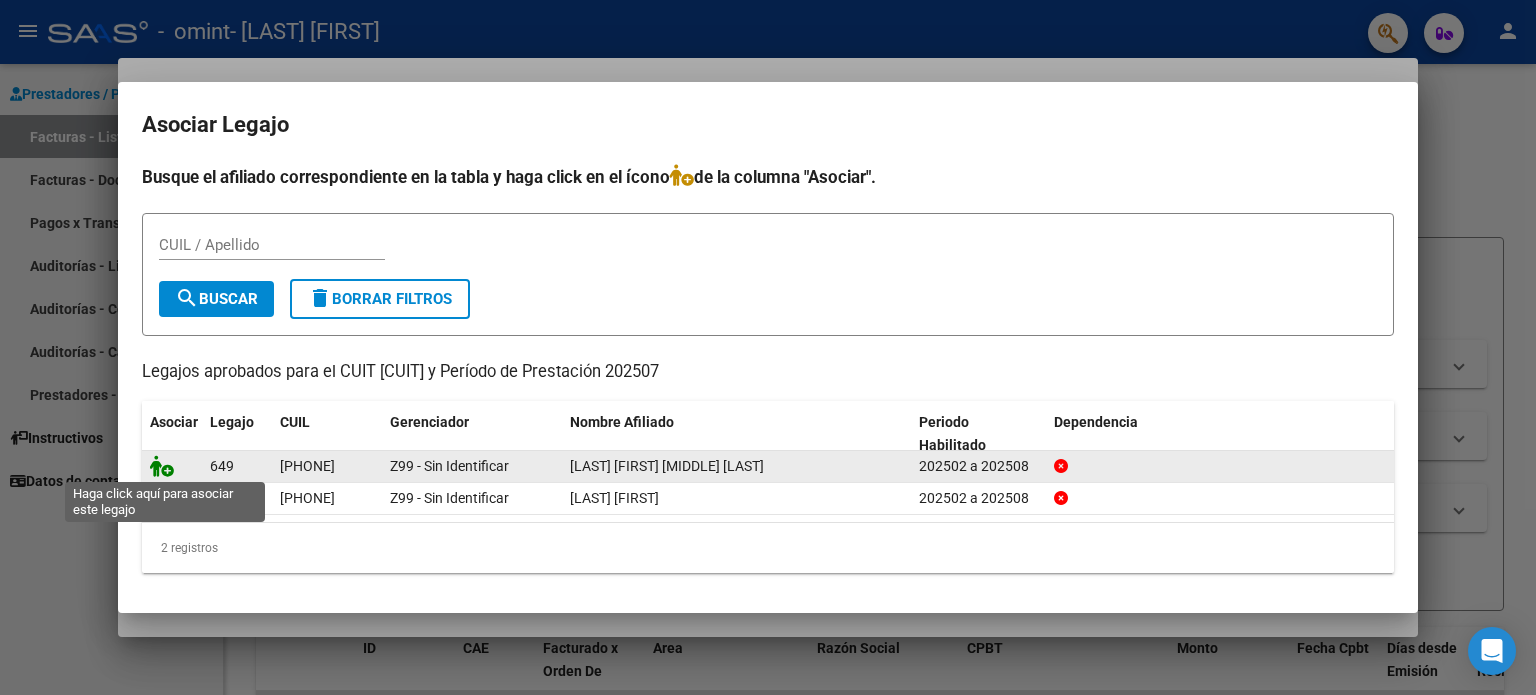 click 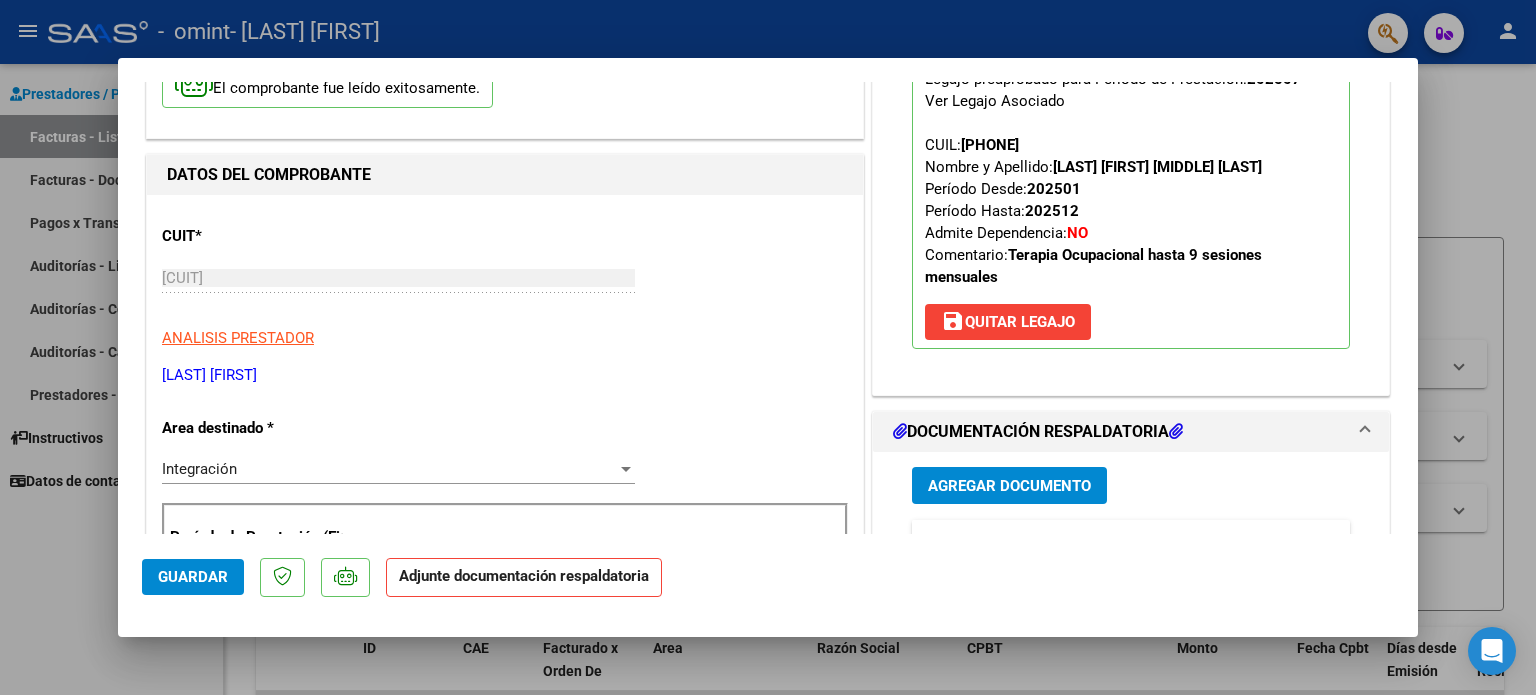 scroll, scrollTop: 188, scrollLeft: 0, axis: vertical 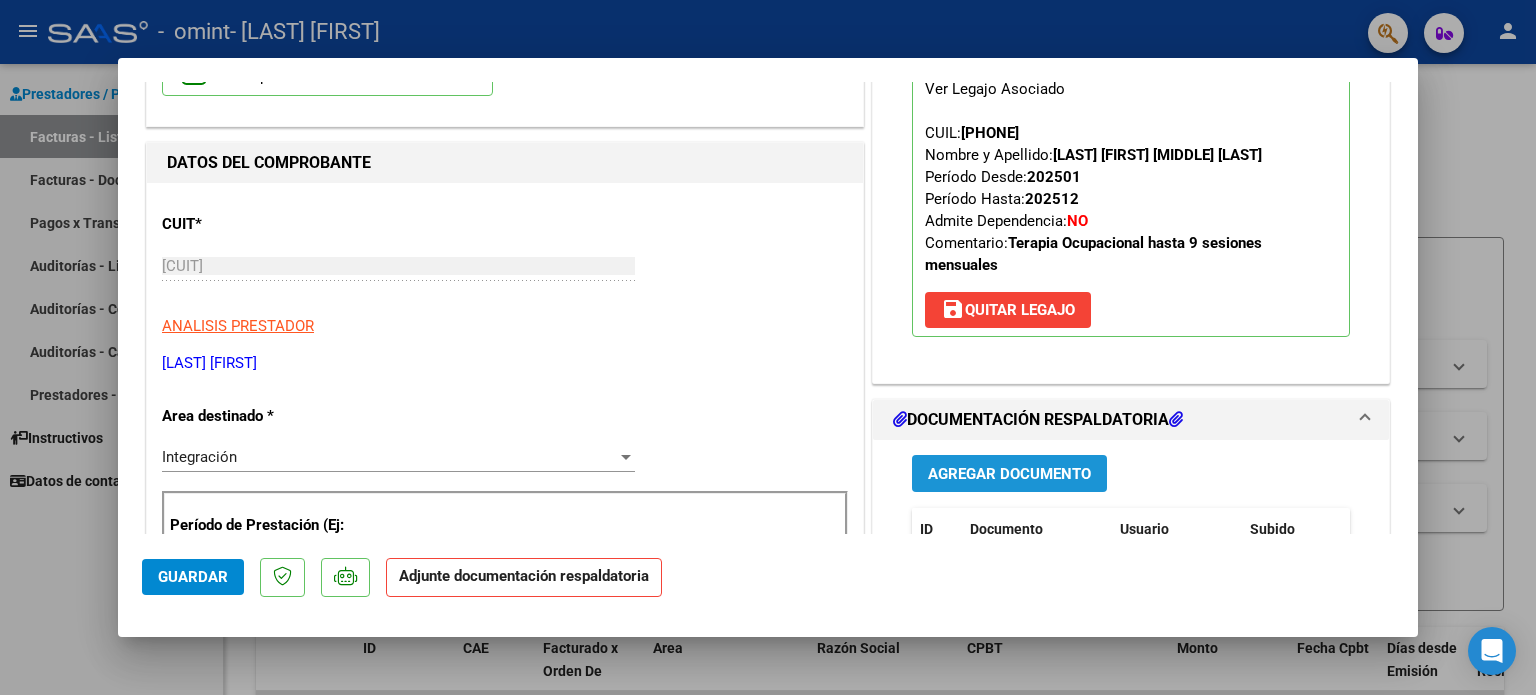 click on "Agregar Documento" at bounding box center (1009, 474) 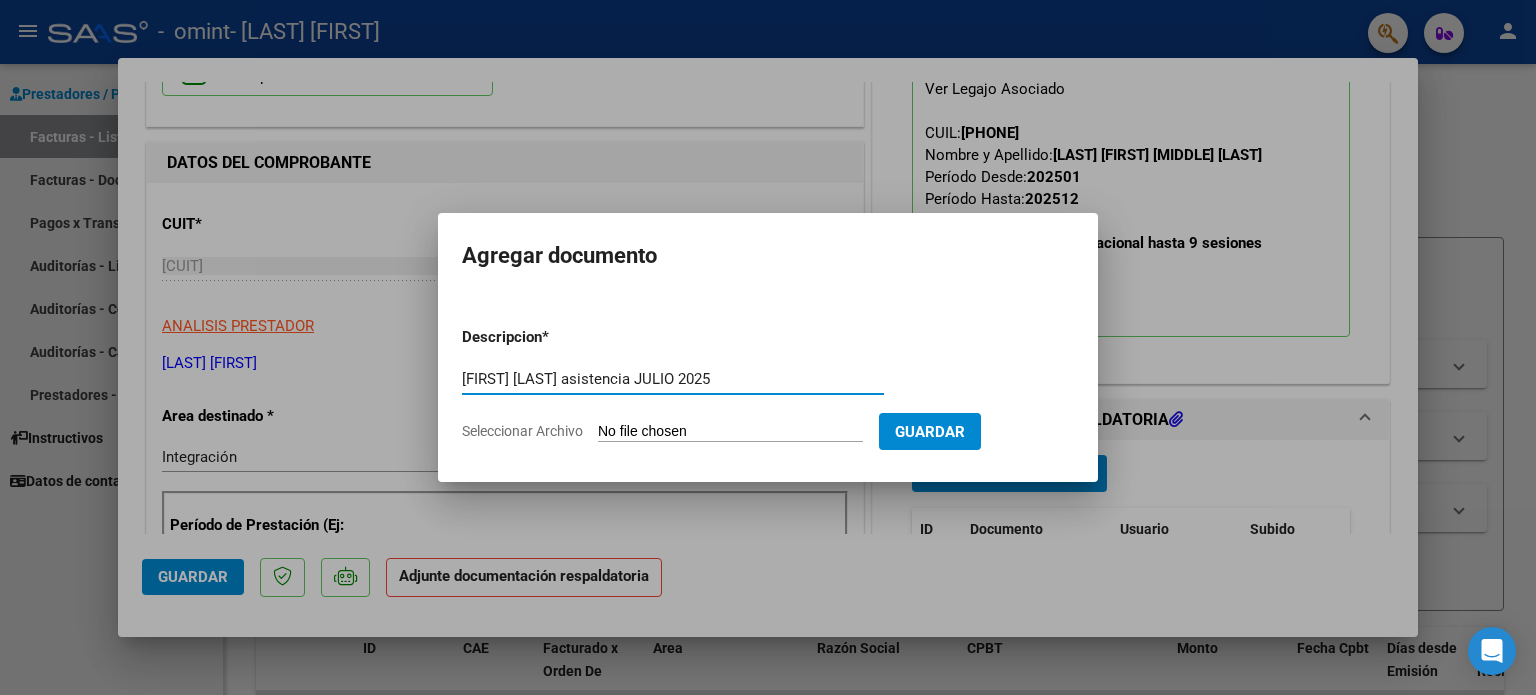 type on "[FIRST] [LAST] asistencia JULIO 2025" 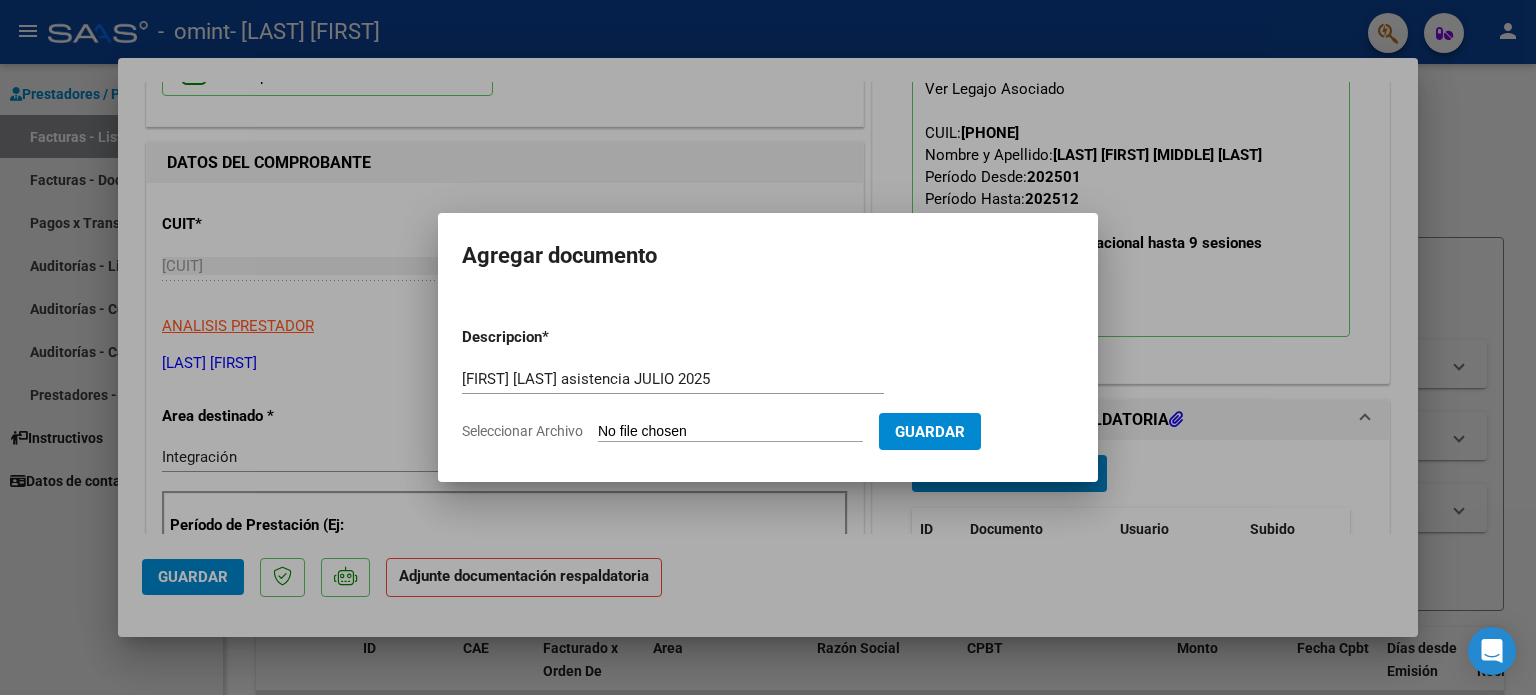 click on "Seleccionar Archivo" at bounding box center [730, 432] 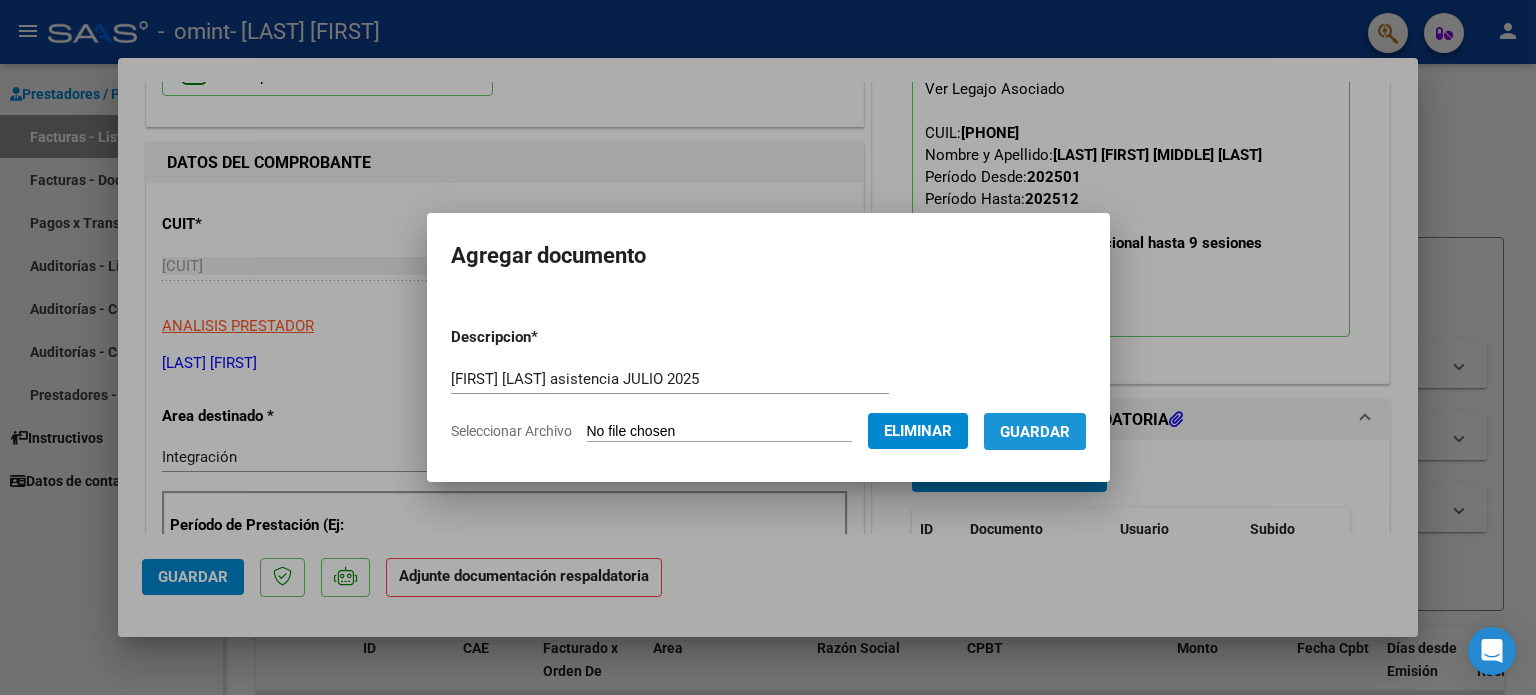 click on "Guardar" at bounding box center [1035, 432] 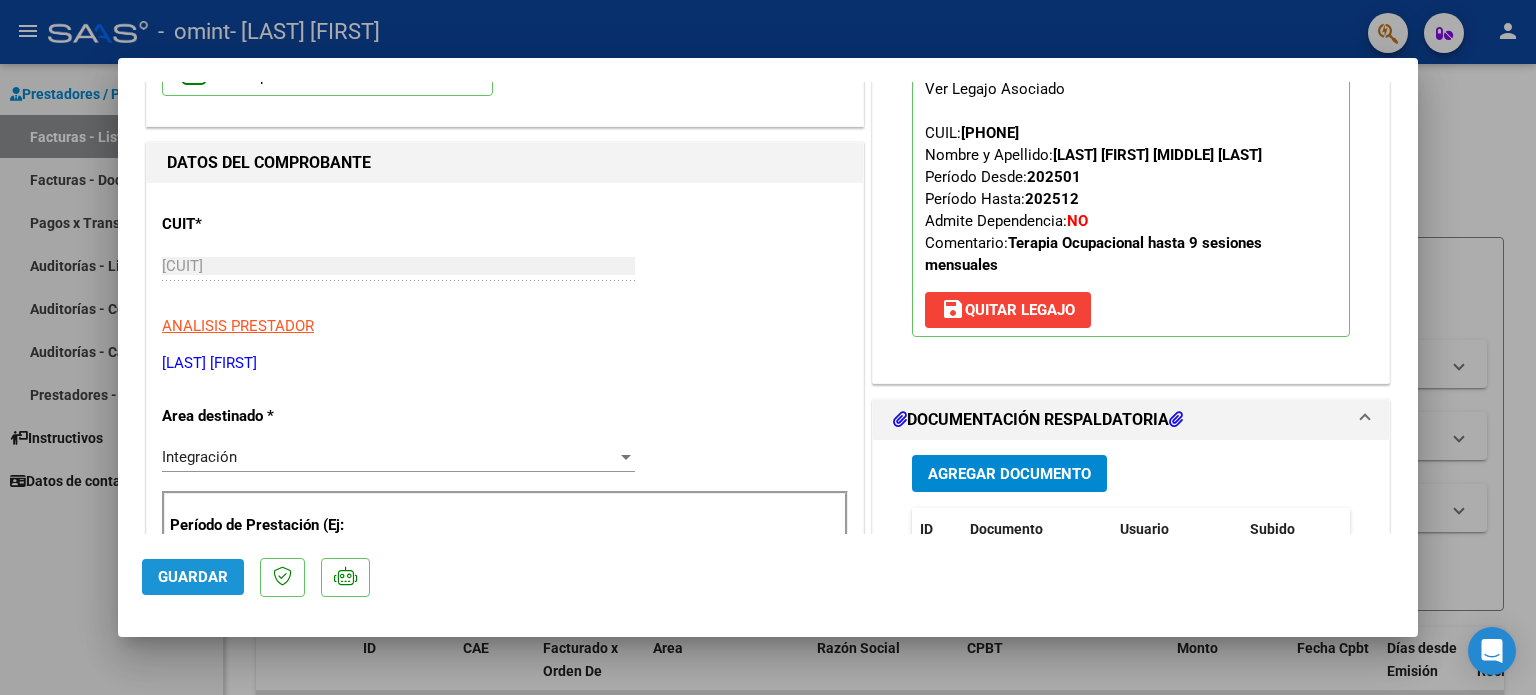click on "Guardar" 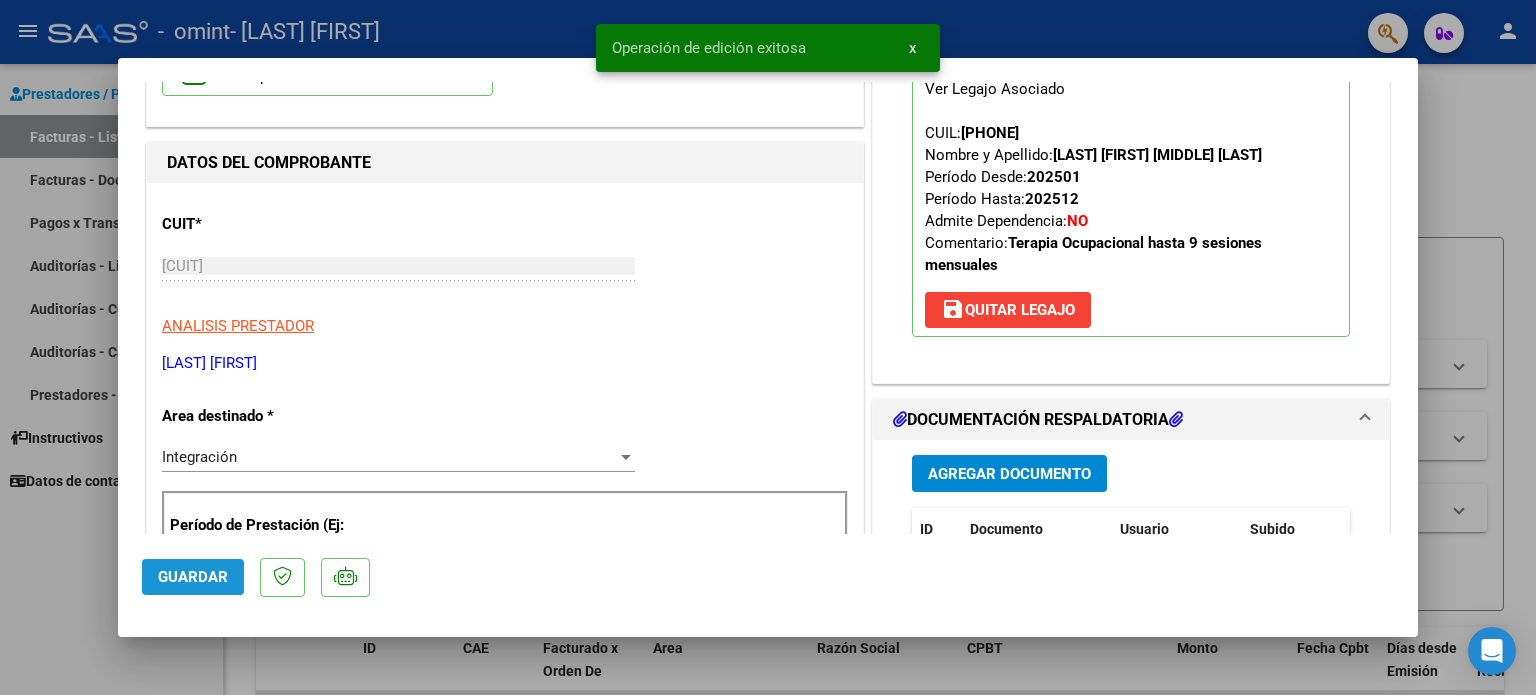 click on "Guardar" 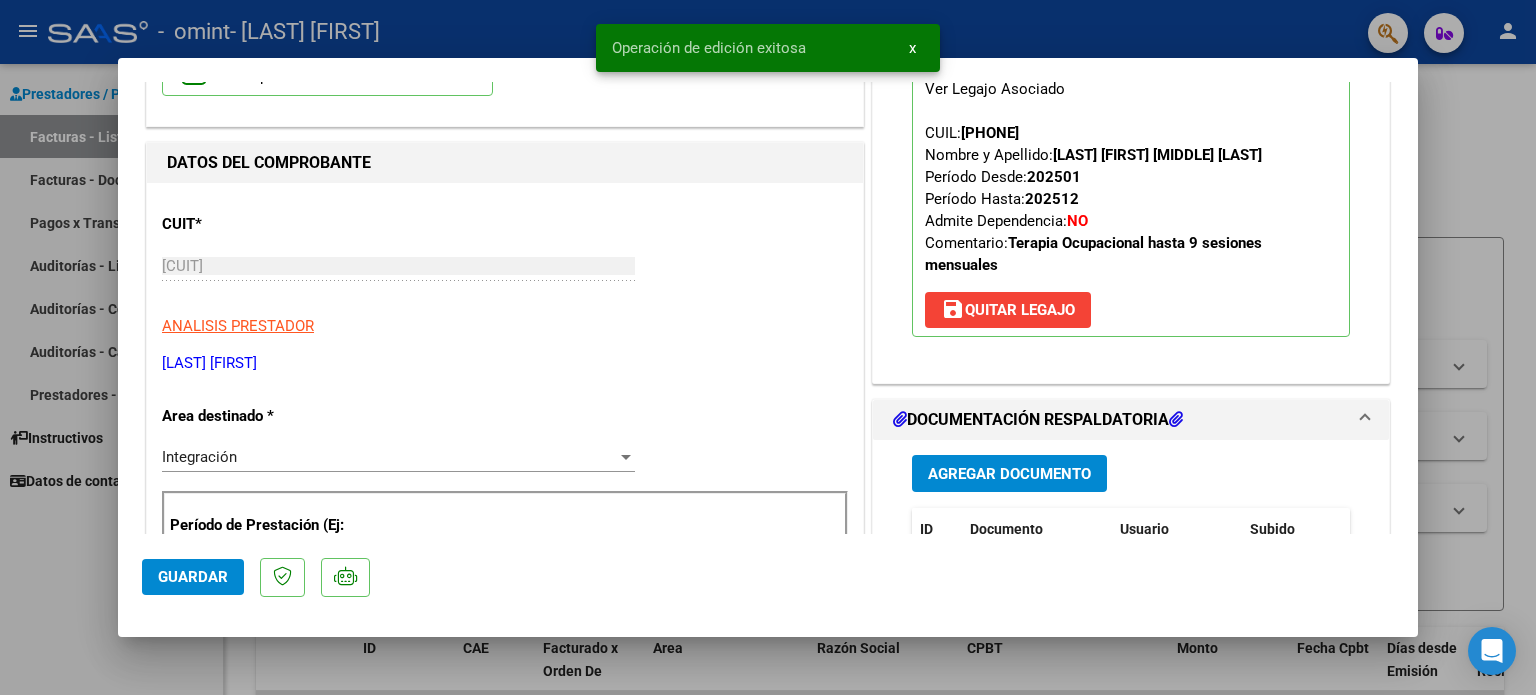 click at bounding box center [768, 347] 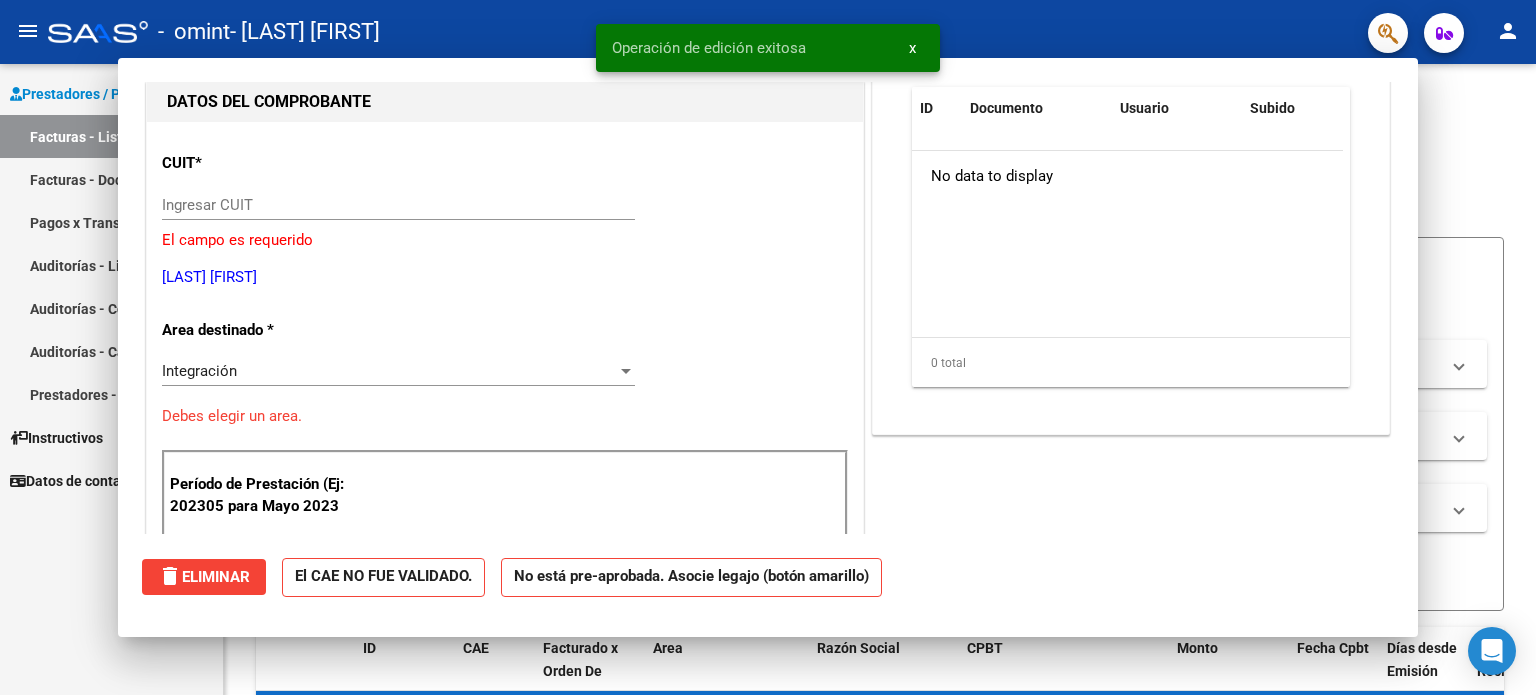 scroll, scrollTop: 0, scrollLeft: 0, axis: both 